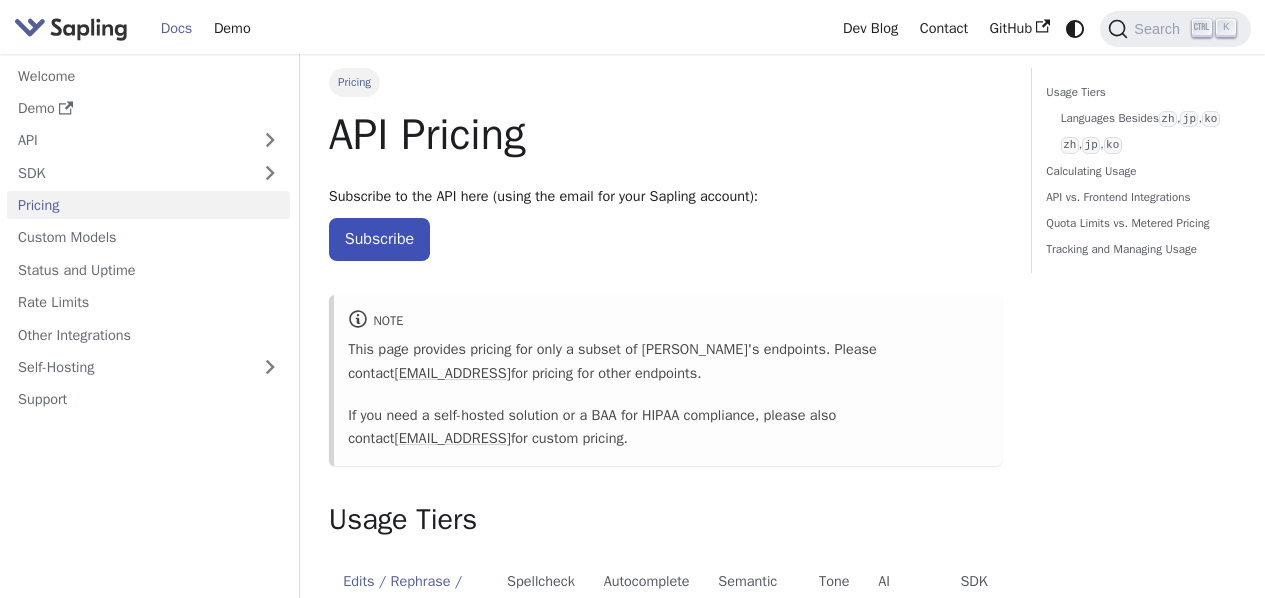 scroll, scrollTop: 0, scrollLeft: 0, axis: both 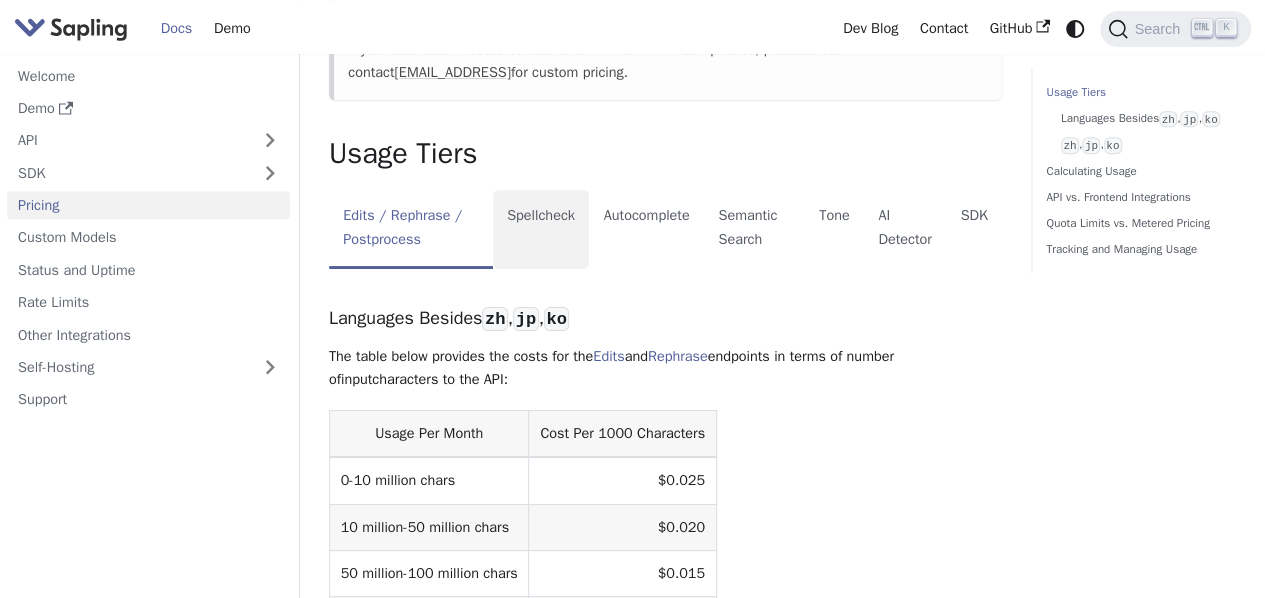 click on "Spellcheck" at bounding box center (541, 229) 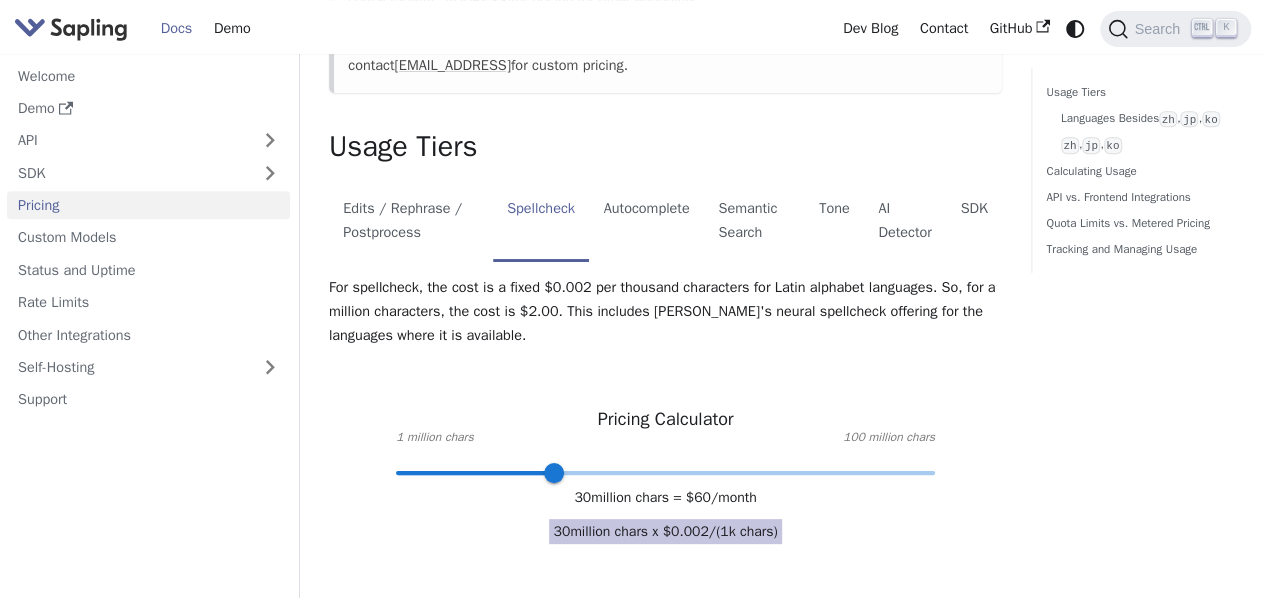 scroll, scrollTop: 0, scrollLeft: 0, axis: both 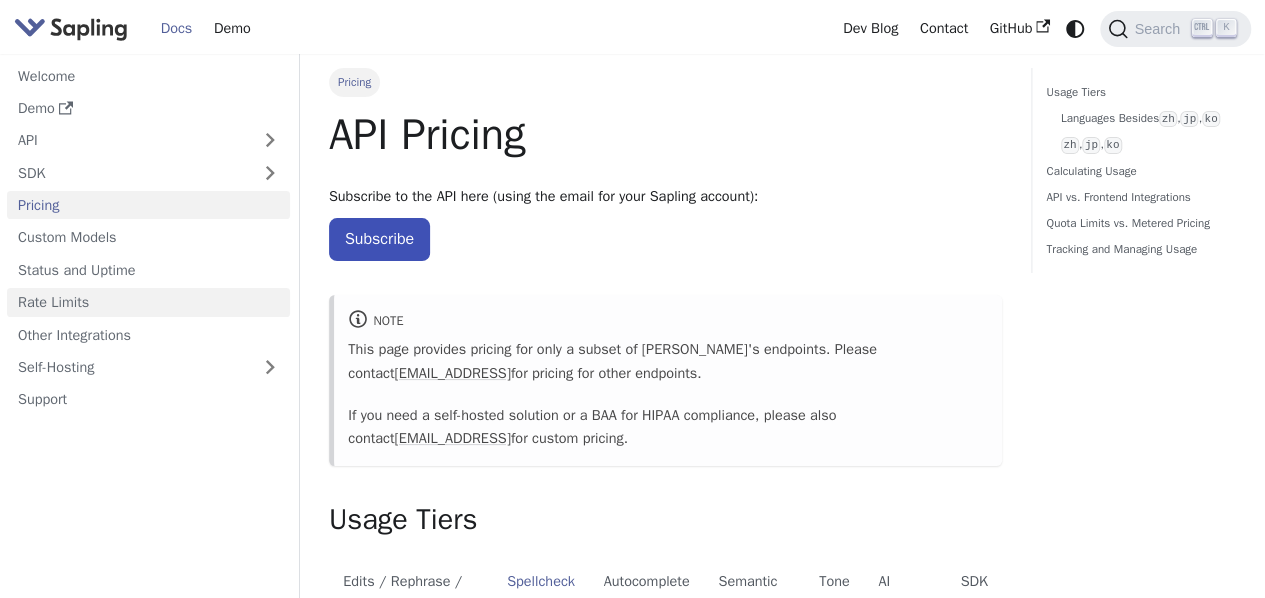 click on "Rate Limits" at bounding box center [148, 302] 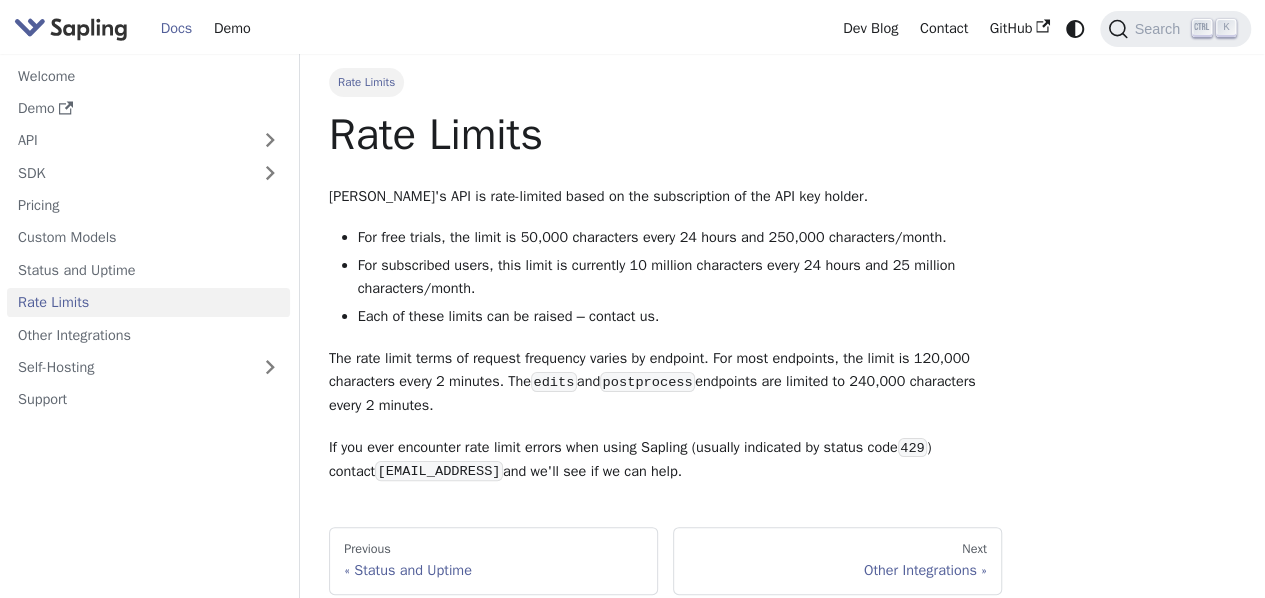 drag, startPoint x: 329, startPoint y: 195, endPoint x: 682, endPoint y: 480, distance: 453.68933 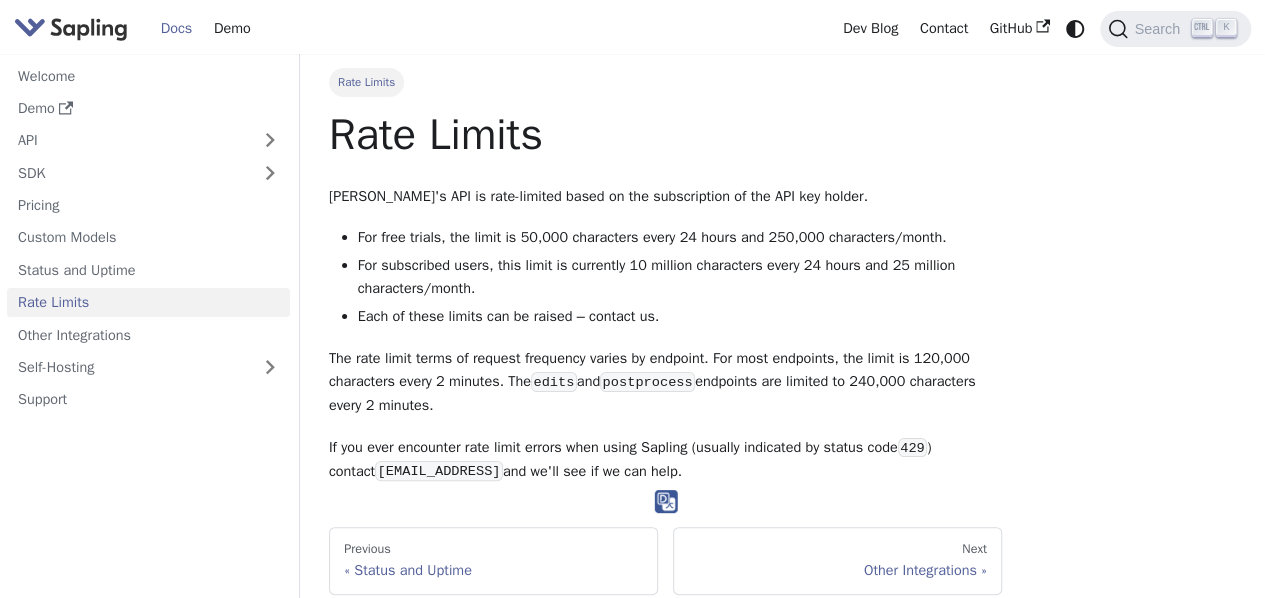 copy on "Sapling's API is rate-limited based on the subscription of the API key holder.
For free trials, the limit is 50,000 characters every 24 hours and 250,000 characters/month.
For subscribed users, this limit is currently 10 million characters every 24 hours and 25 million characters/month.
Each of these limits can be raised – contact us.
The rate limit terms of request frequency varies by endpoint.
For most endpoints, the limit is 120,000 characters every 2 minutes.
The  edits  and  postprocess  endpoints are limited to 240,000 characters every 2 minutes.
If you ever encounter rate limit errors when using Sapling (usually indicated by status code  429 )
contact  support@sapling.ai  and we'll see if we can help." 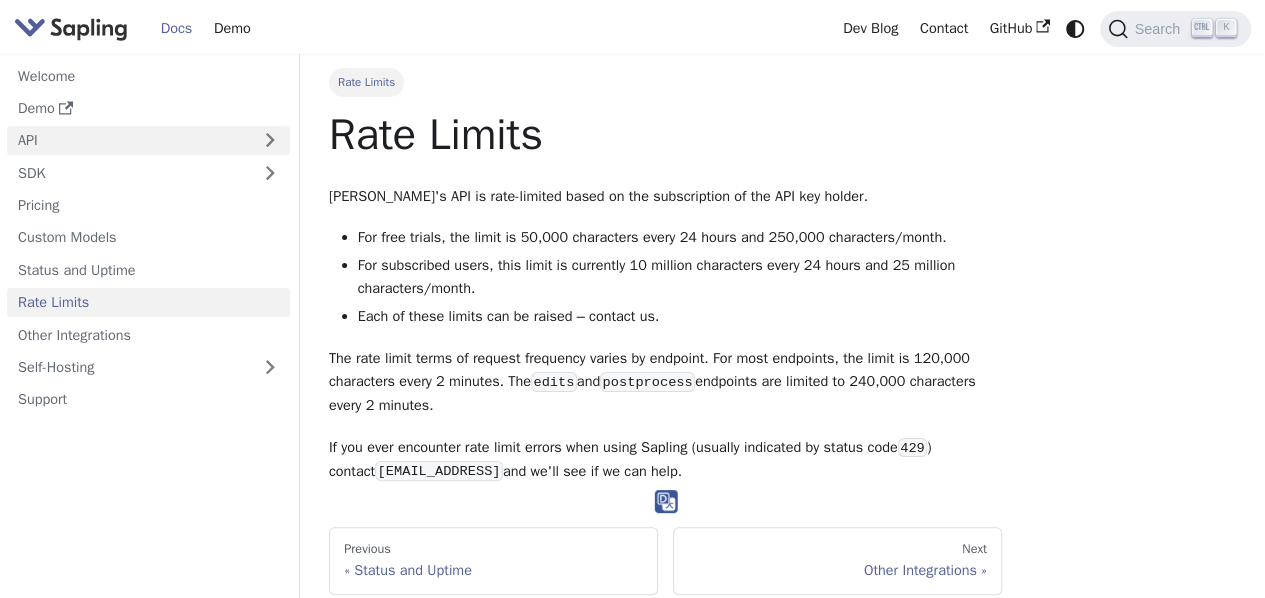 click on "API" at bounding box center (128, 140) 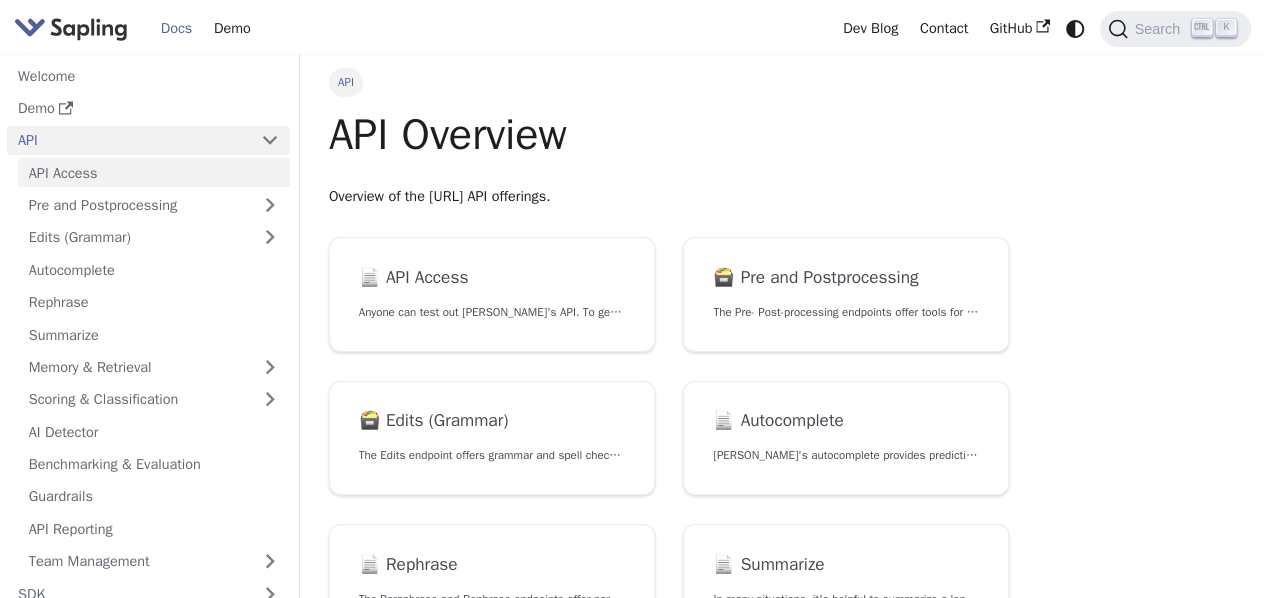 click on "API Access" at bounding box center [154, 172] 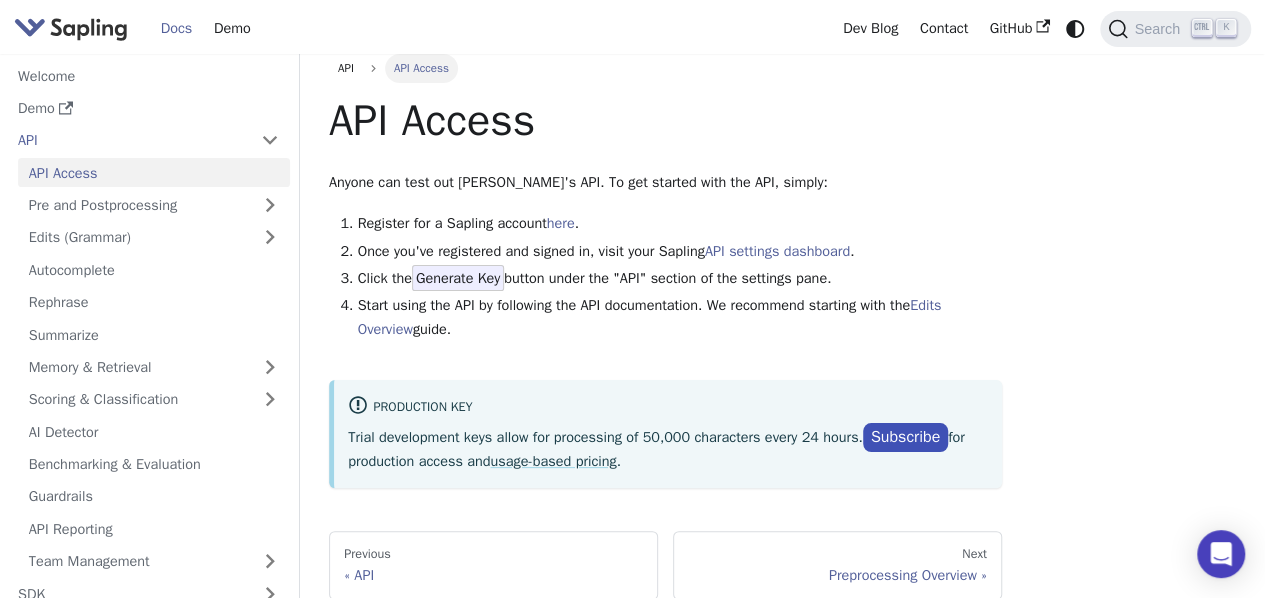 scroll, scrollTop: 62, scrollLeft: 0, axis: vertical 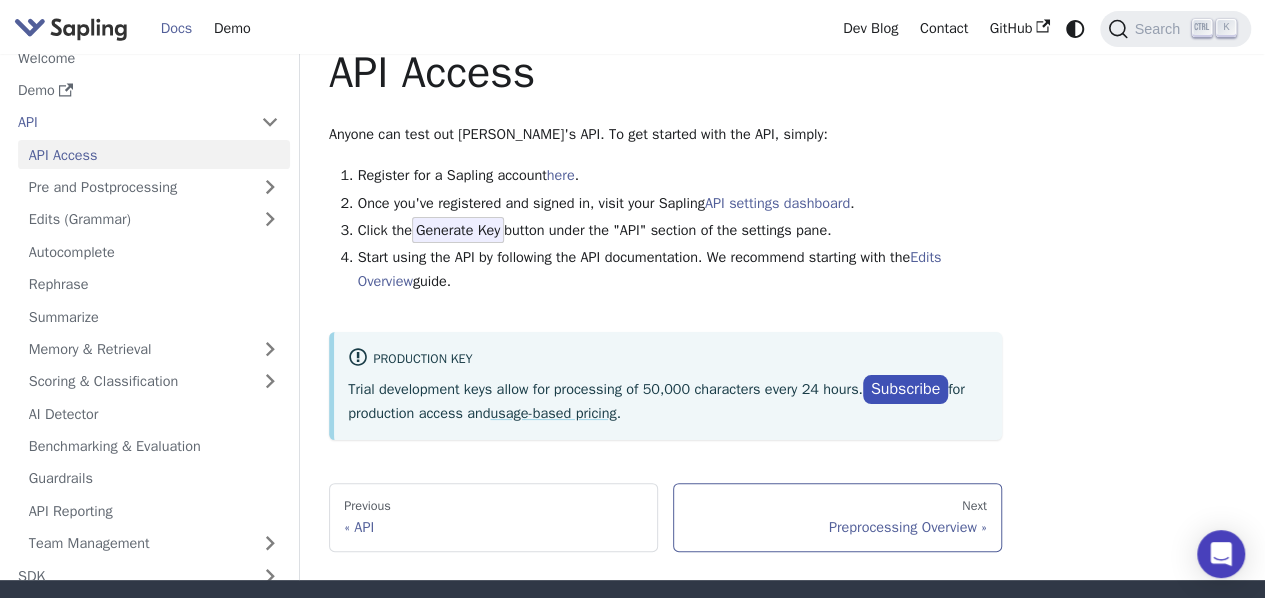 click on "Preprocessing Overview" at bounding box center (837, 527) 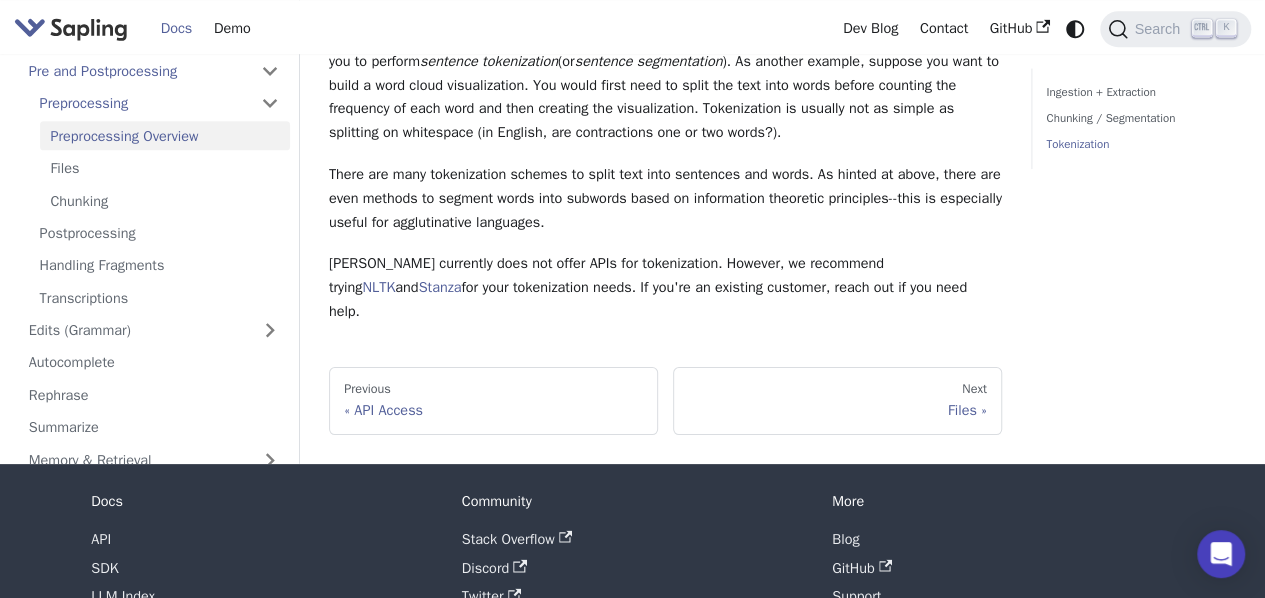 scroll, scrollTop: 890, scrollLeft: 0, axis: vertical 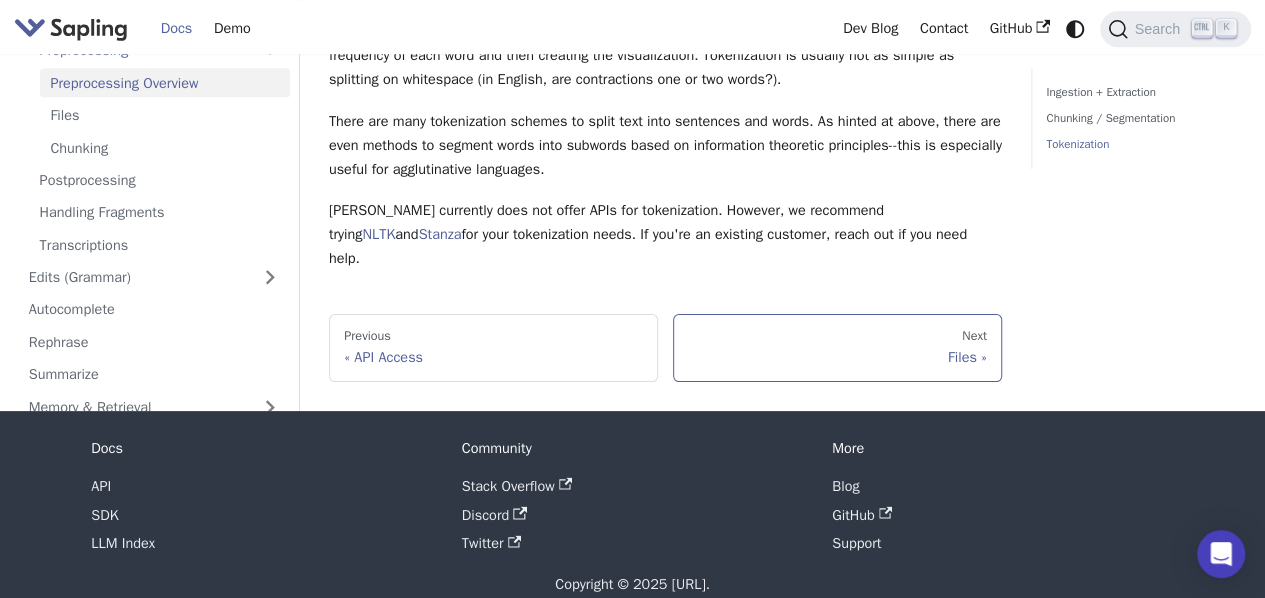 click on "Next Files" at bounding box center (837, 348) 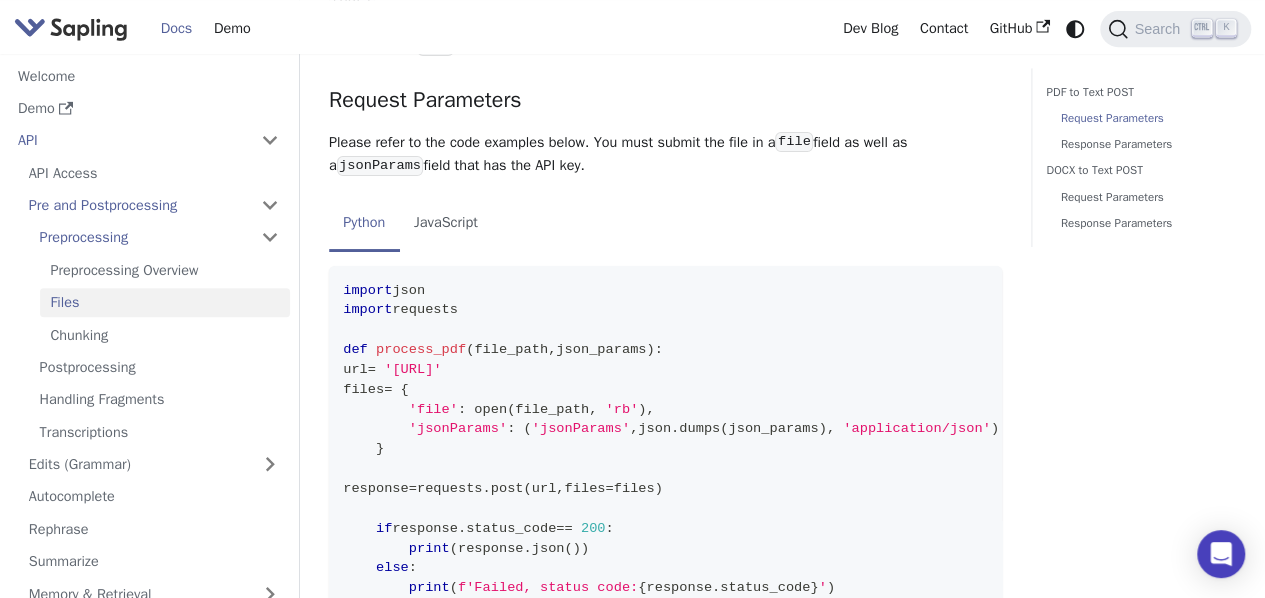 scroll, scrollTop: 461, scrollLeft: 0, axis: vertical 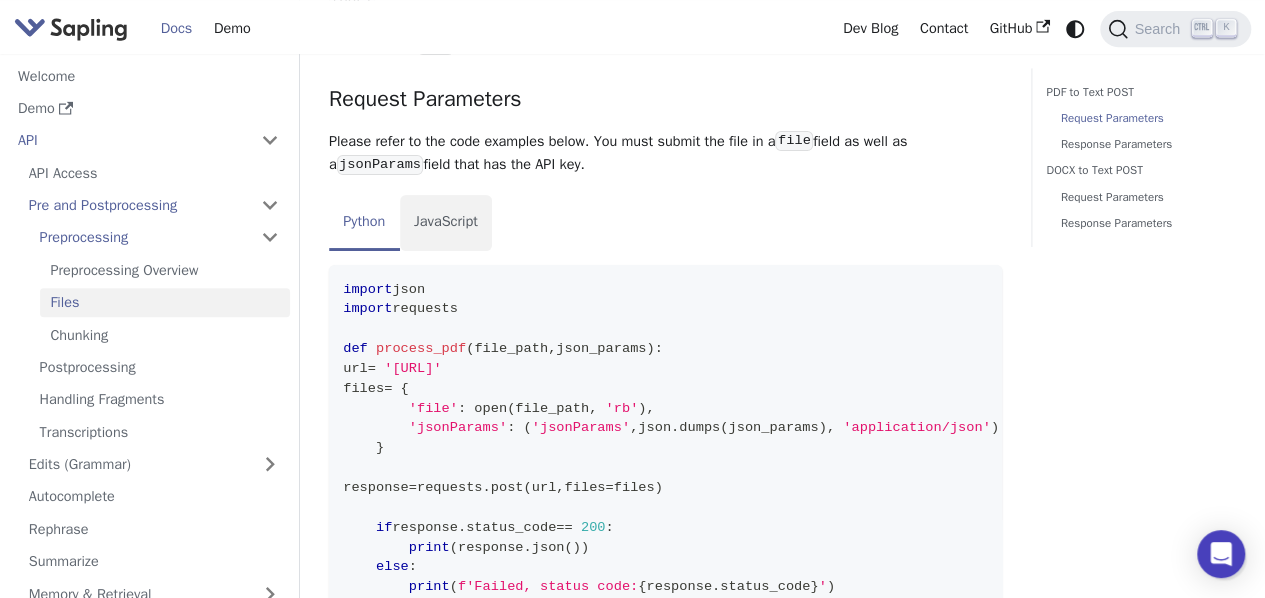 click on "JavaScript" at bounding box center [446, 223] 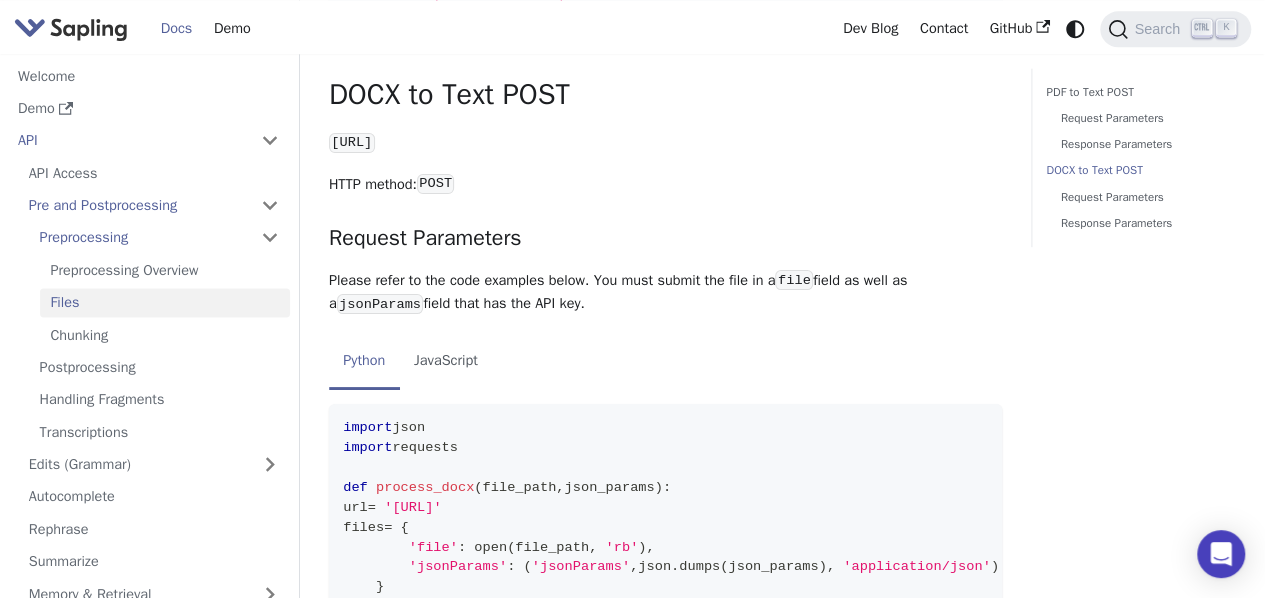 scroll, scrollTop: 1306, scrollLeft: 0, axis: vertical 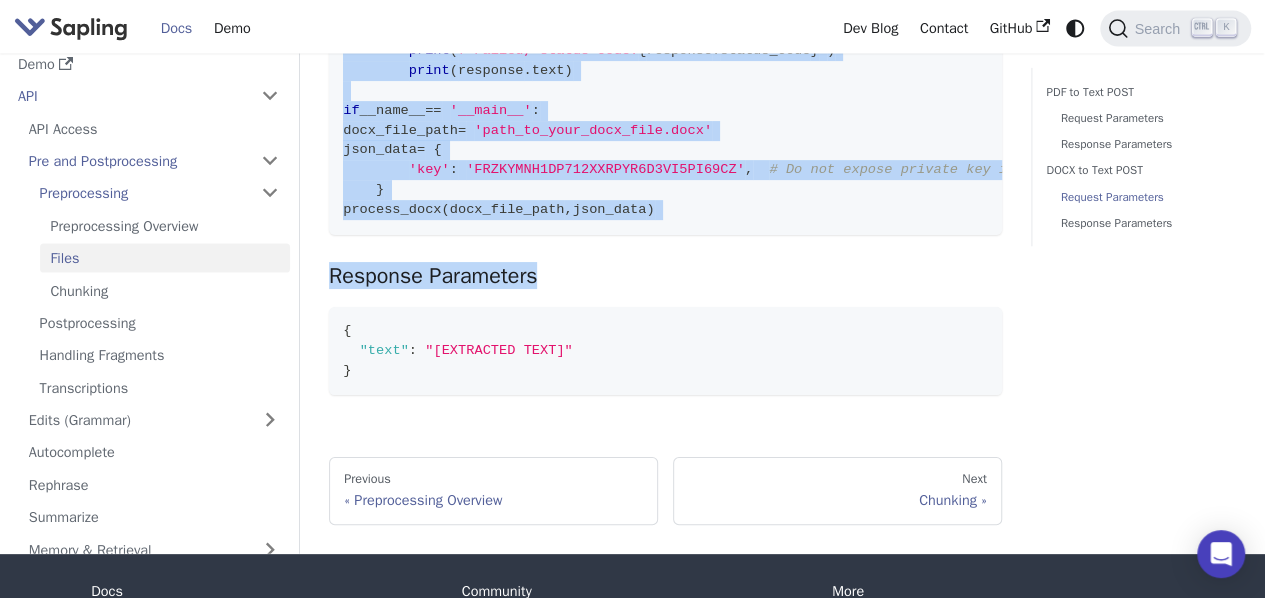 drag, startPoint x: 334, startPoint y: 70, endPoint x: 673, endPoint y: 274, distance: 395.64758 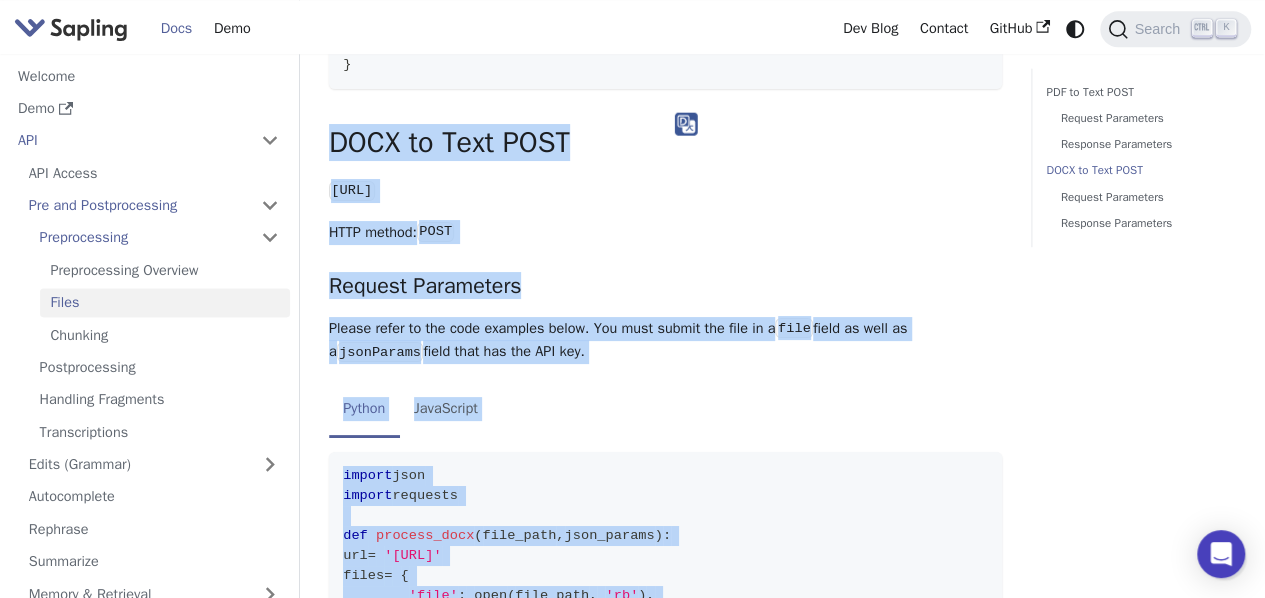 scroll, scrollTop: 1209, scrollLeft: 0, axis: vertical 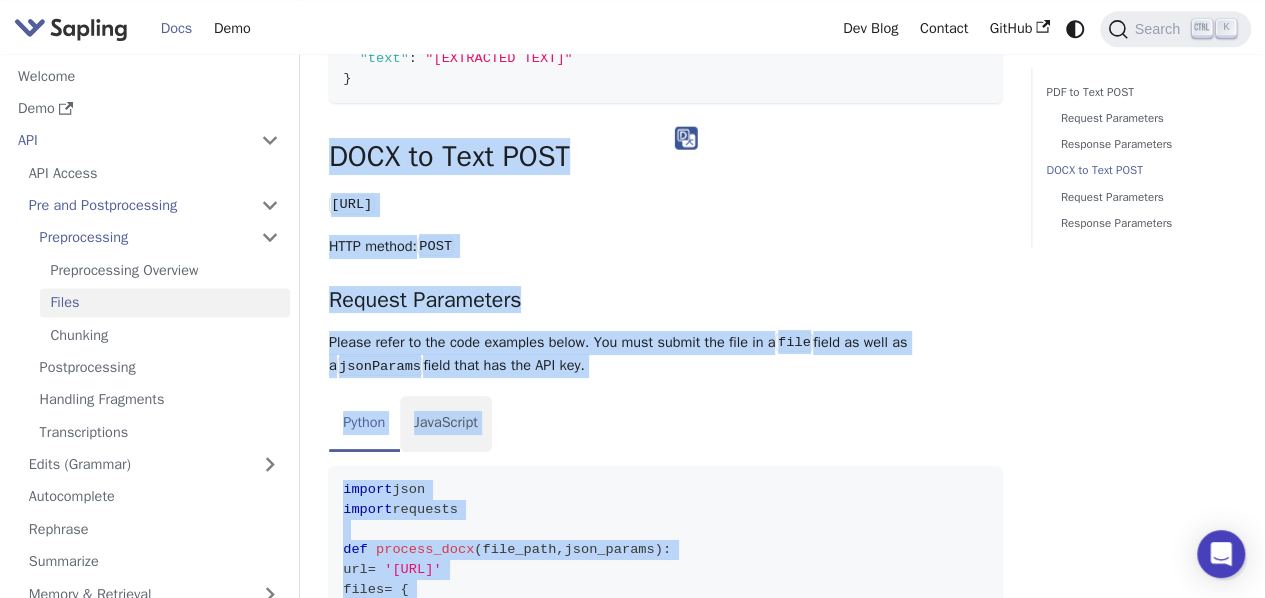 click on "JavaScript" at bounding box center (446, 424) 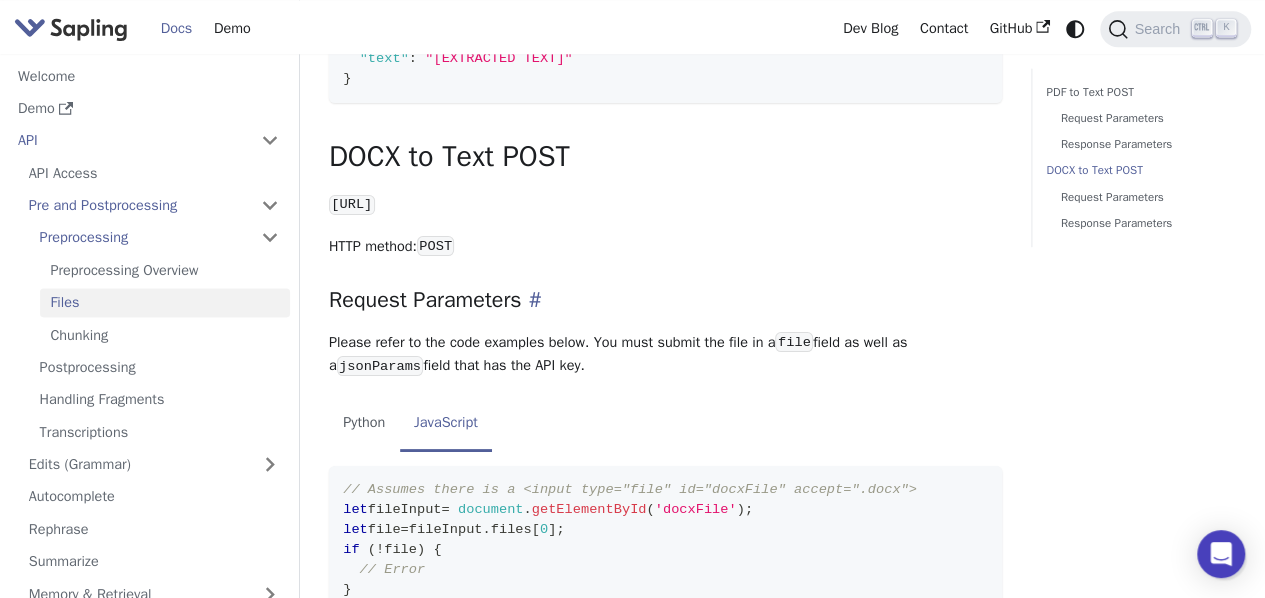 click on "Request Parameters ​" at bounding box center [665, 299] 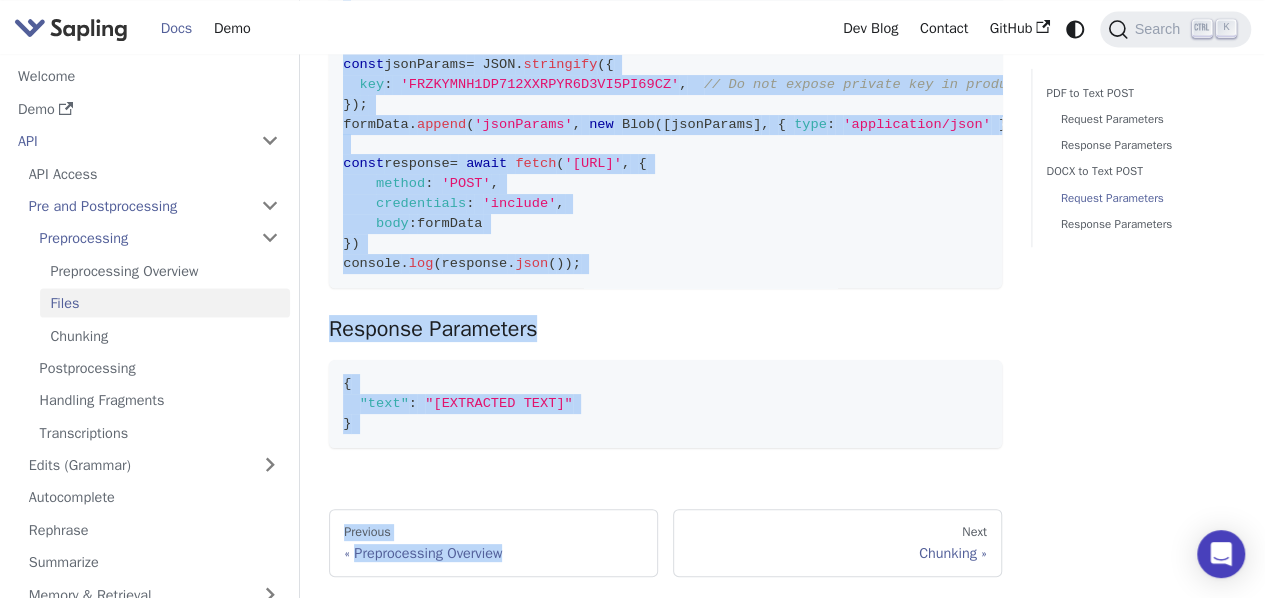scroll, scrollTop: 1916, scrollLeft: 0, axis: vertical 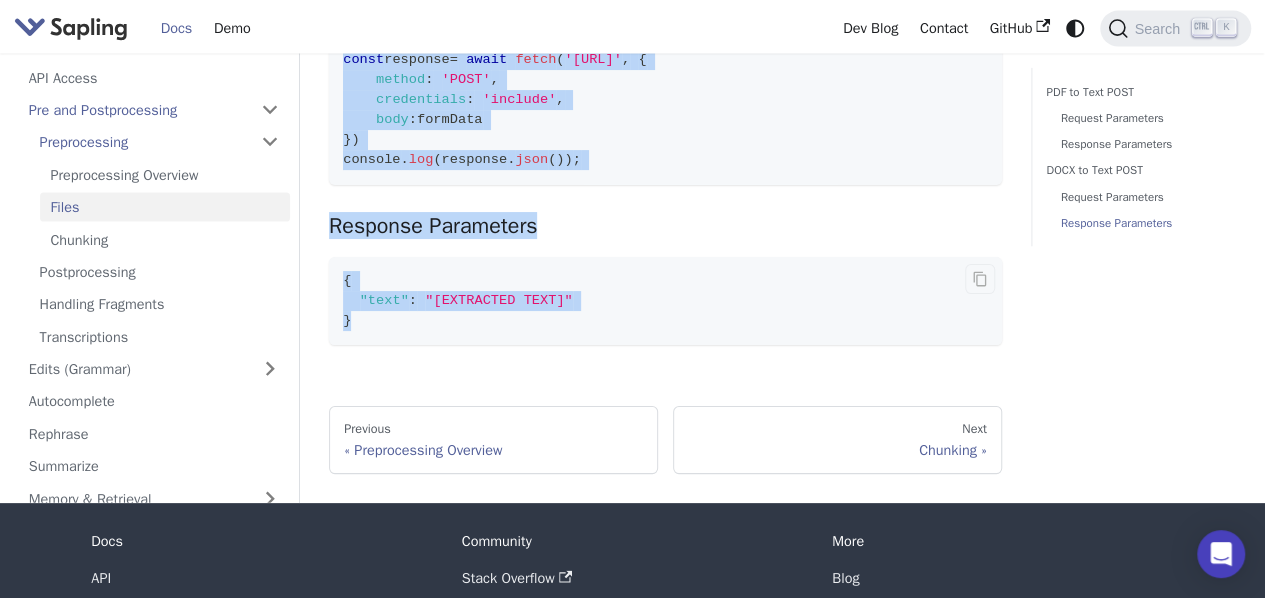 drag, startPoint x: 328, startPoint y: 171, endPoint x: 610, endPoint y: 369, distance: 344.5693 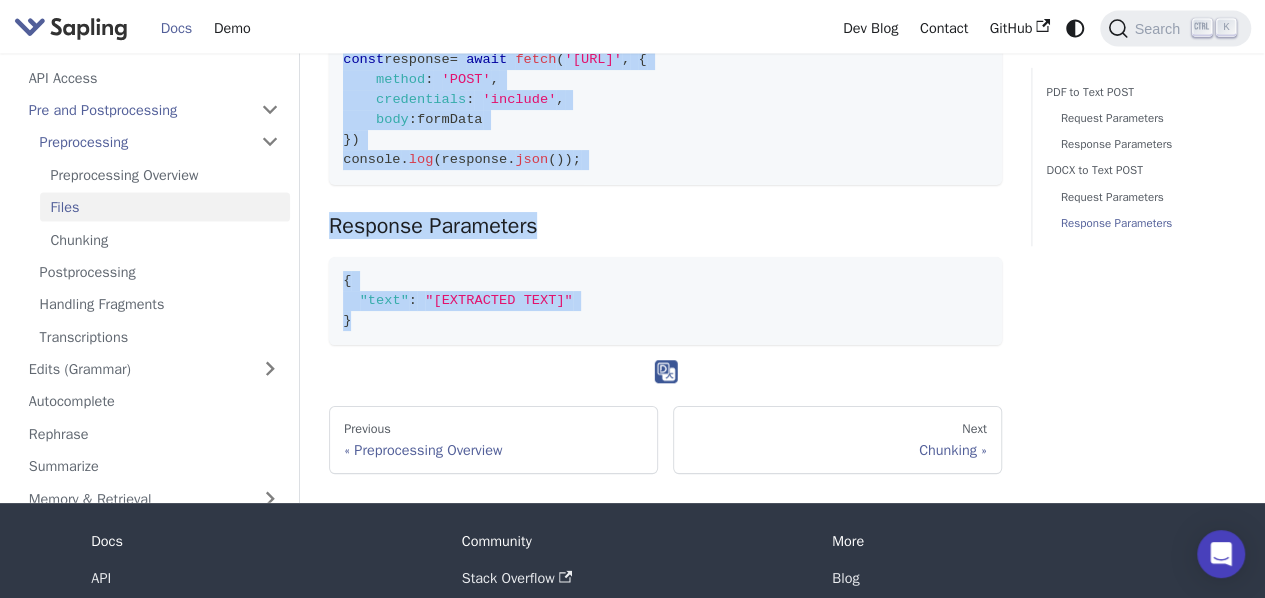 copy on "DOCX to Text POST ​
https://api.sapling.ai/api/v1/ingest/docx_to_text
HTTP method:  POST
Request Parameters ​
Please refer to the code examples below.
You must submit the file in a  file  field as well as a  jsonParams  field that has the API key.
Python JavaScript import  json import  requests def   process_docx ( file_path ,  json_params ) :     url  =   'https://api.sapling.ai/api/v1/ingest/docx_to_text'     files  =   {          'file' :   open ( file_path ,   'rb' ) ,          'jsonParams' :   ( 'jsonParams' ,  json . dumps ( json_params ) ,   'application/json' )      }     response  =  requests . post ( url ,  files = files )      if  response . status_code  ==   200 :          print ( response . json ( ) )      else :          print ( f'Failed, status code:  { response . status_code } ' )          print ( response . text ) if  __name__  ==   '__main__' :     docx_file_path  =   'path_to_your_docx_file.docx'     json_data  =   {          'key' :   'FRZKYMNH1DP712XXRPYR6D3VI5PI69CZ' ,    # ..." 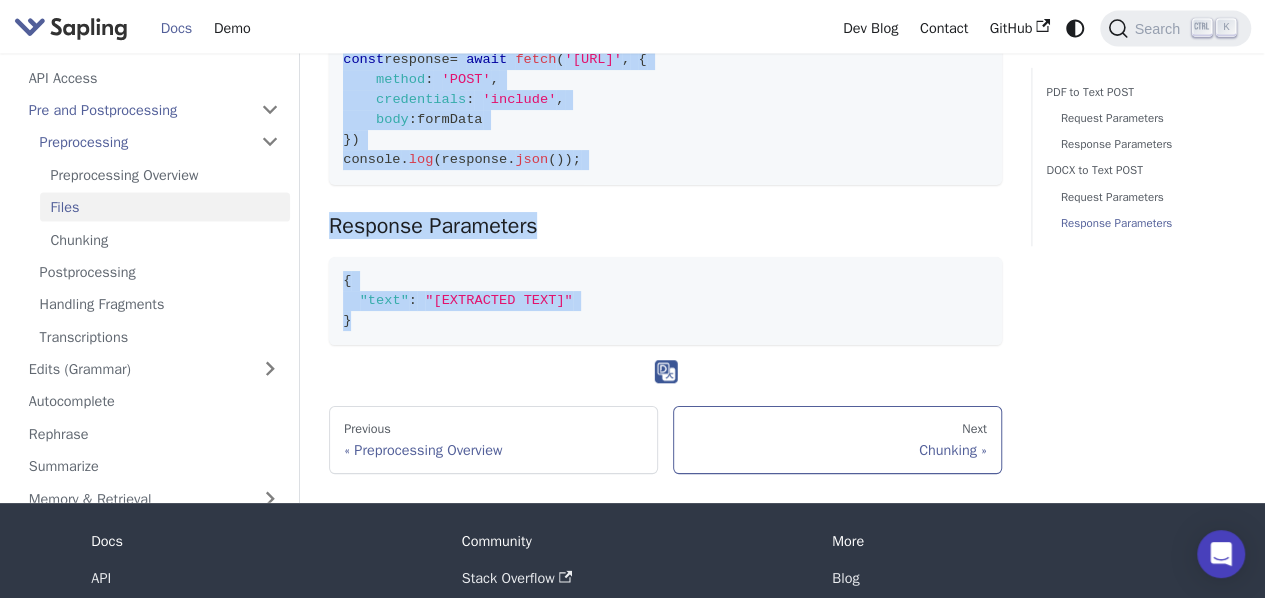 click on "Chunking" at bounding box center (837, 450) 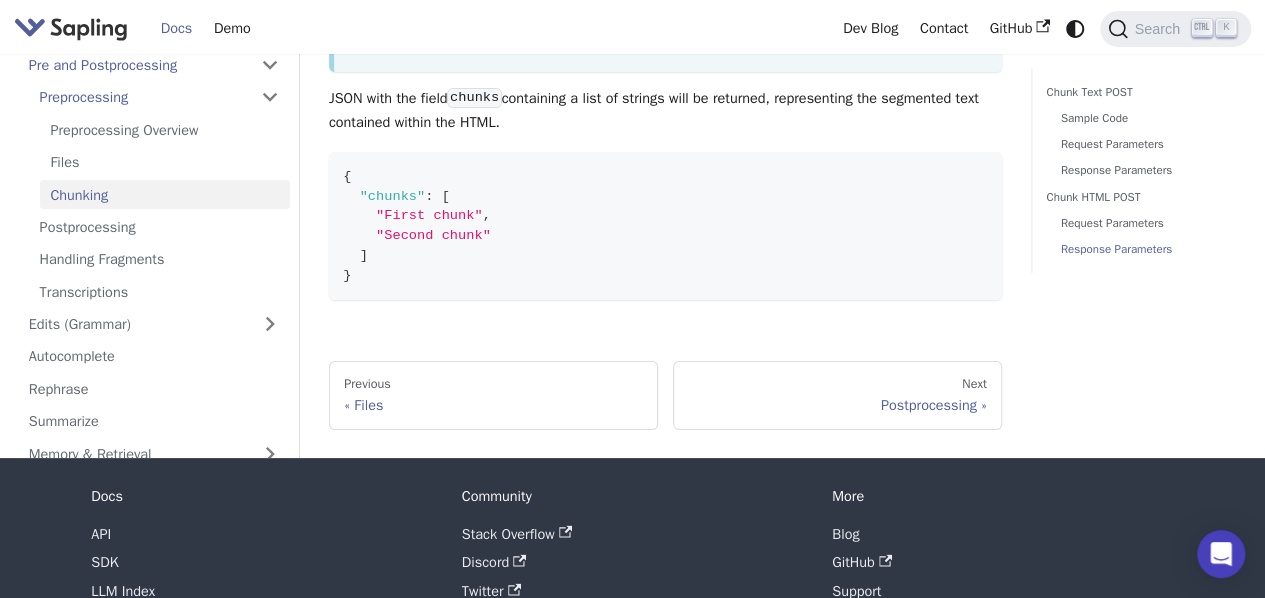 scroll, scrollTop: 3483, scrollLeft: 0, axis: vertical 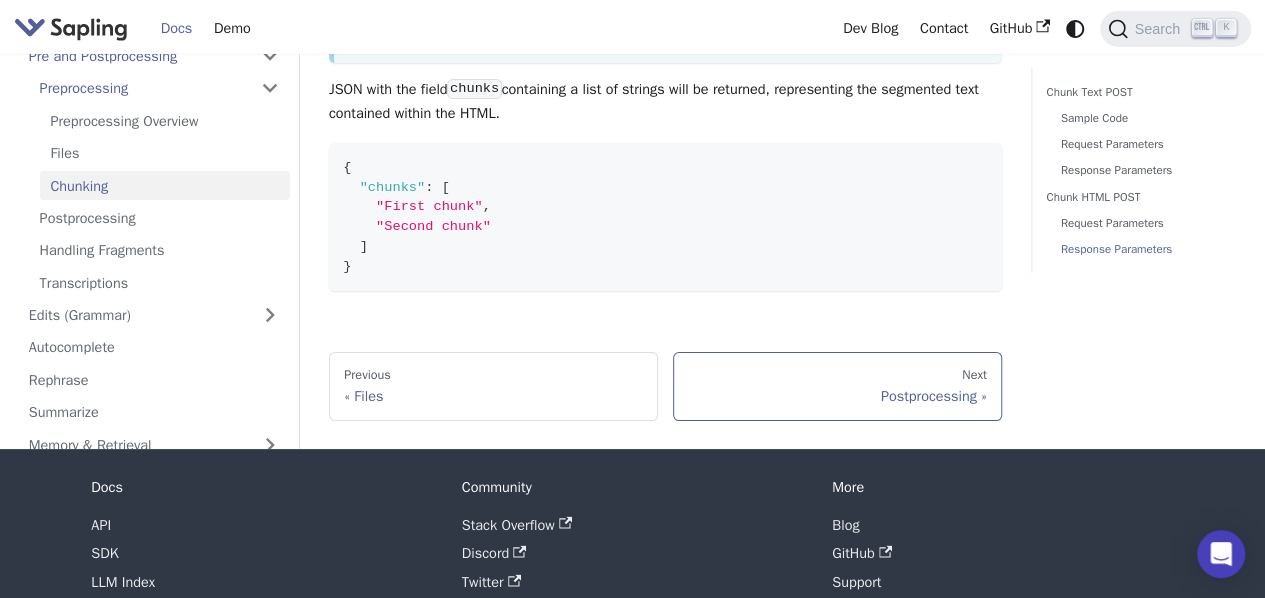 click on "Next" at bounding box center (837, 376) 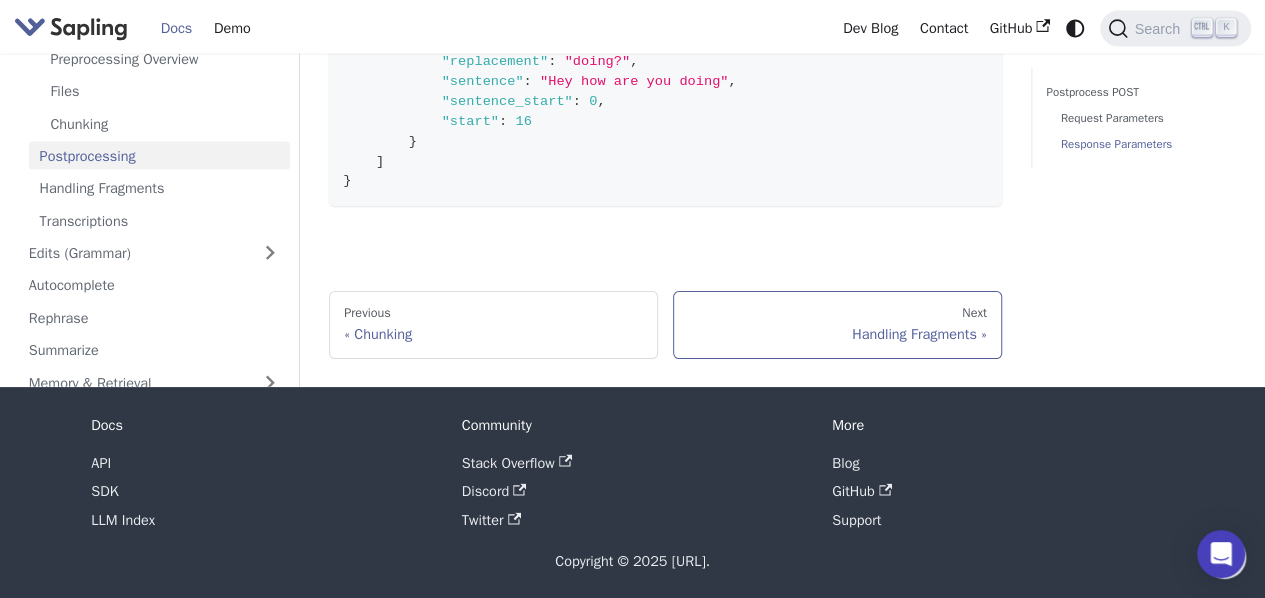 scroll, scrollTop: 2067, scrollLeft: 0, axis: vertical 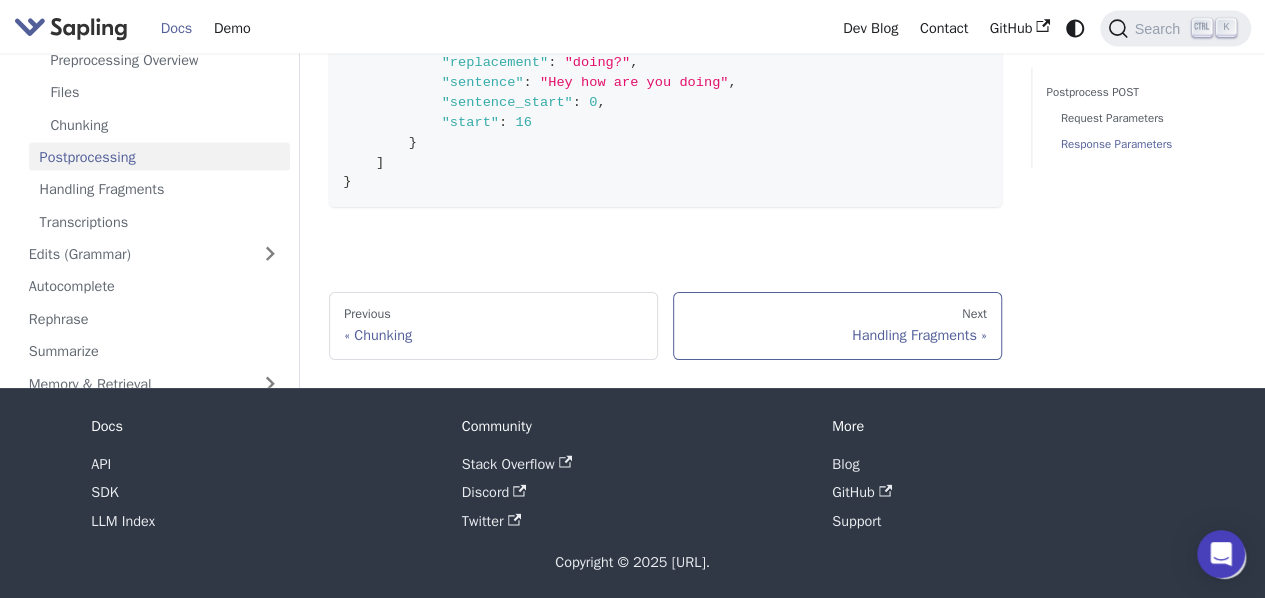 click on "Next" at bounding box center (837, 315) 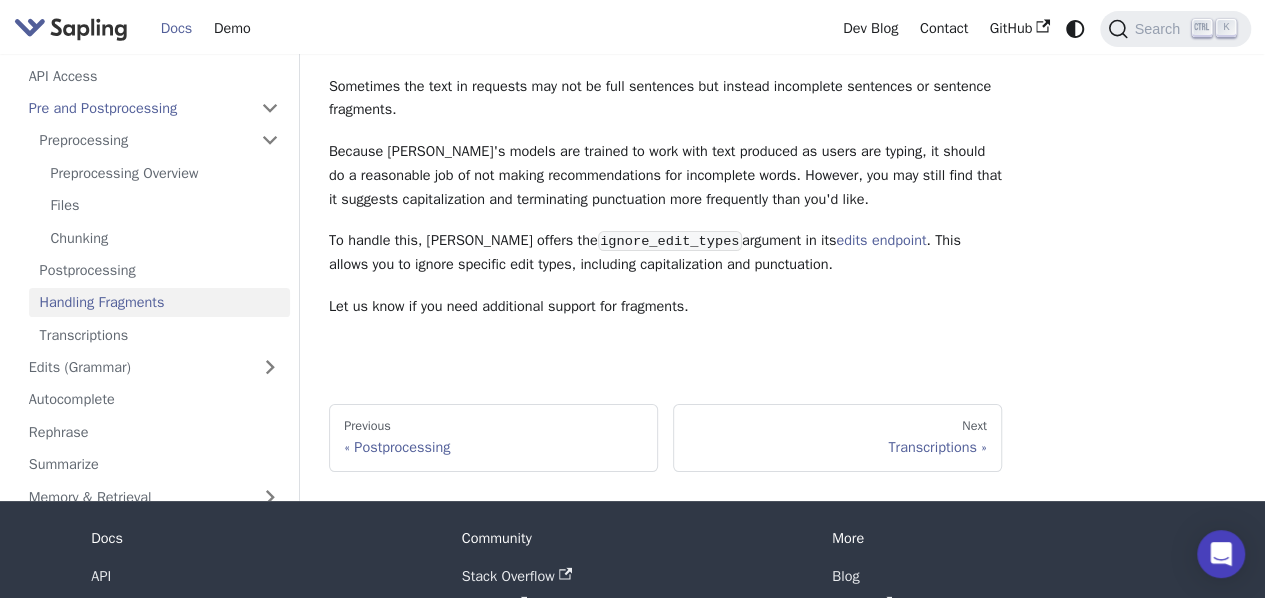 scroll, scrollTop: 111, scrollLeft: 0, axis: vertical 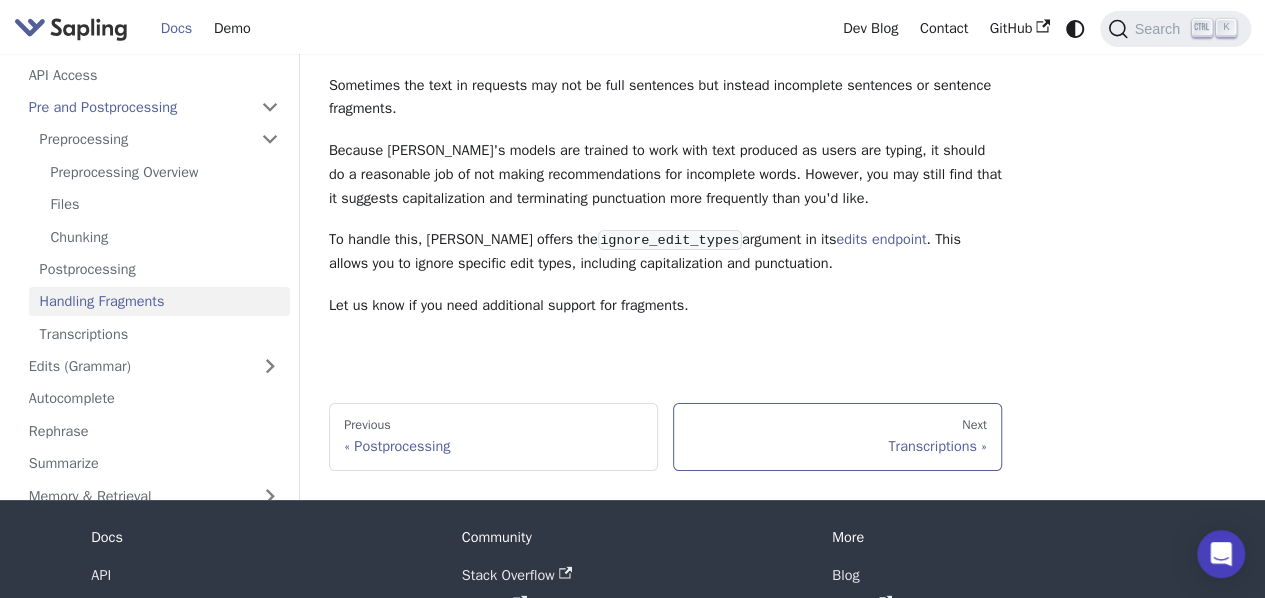 click on "Next" at bounding box center (837, 426) 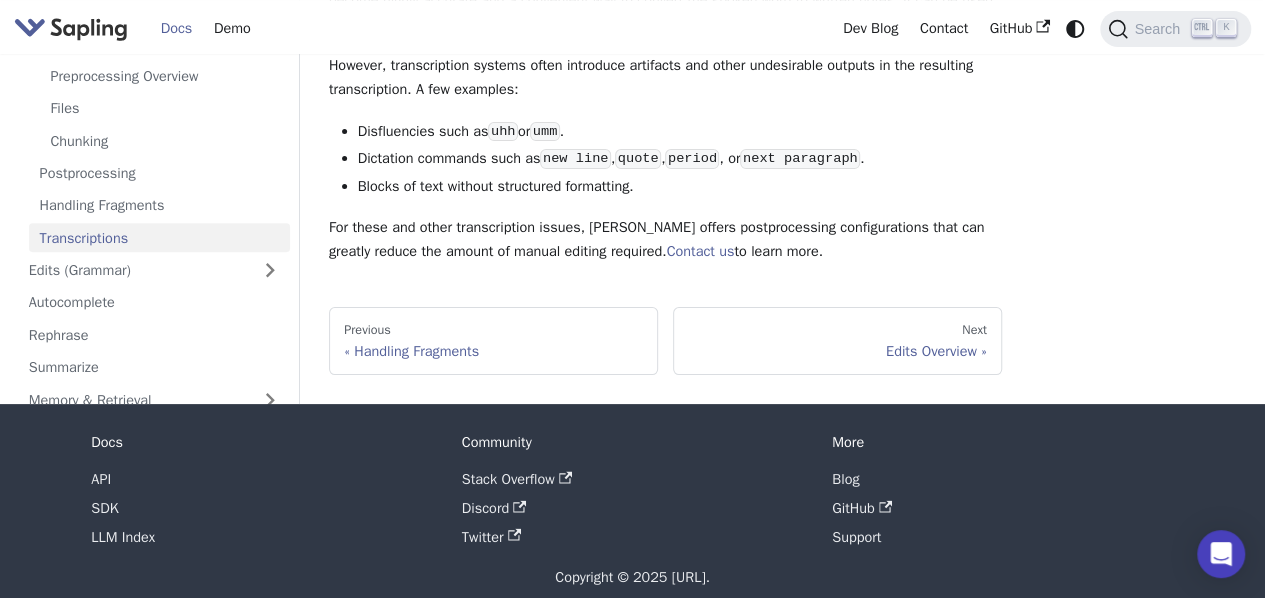 scroll, scrollTop: 340, scrollLeft: 0, axis: vertical 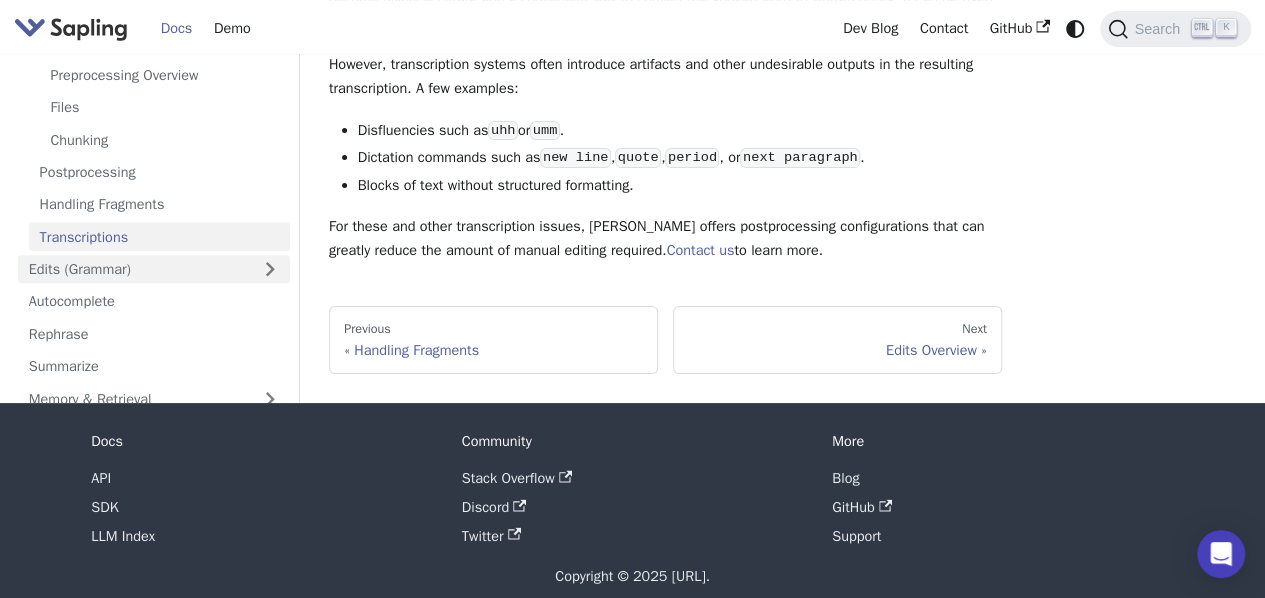 click on "Edits (Grammar)" at bounding box center [154, 269] 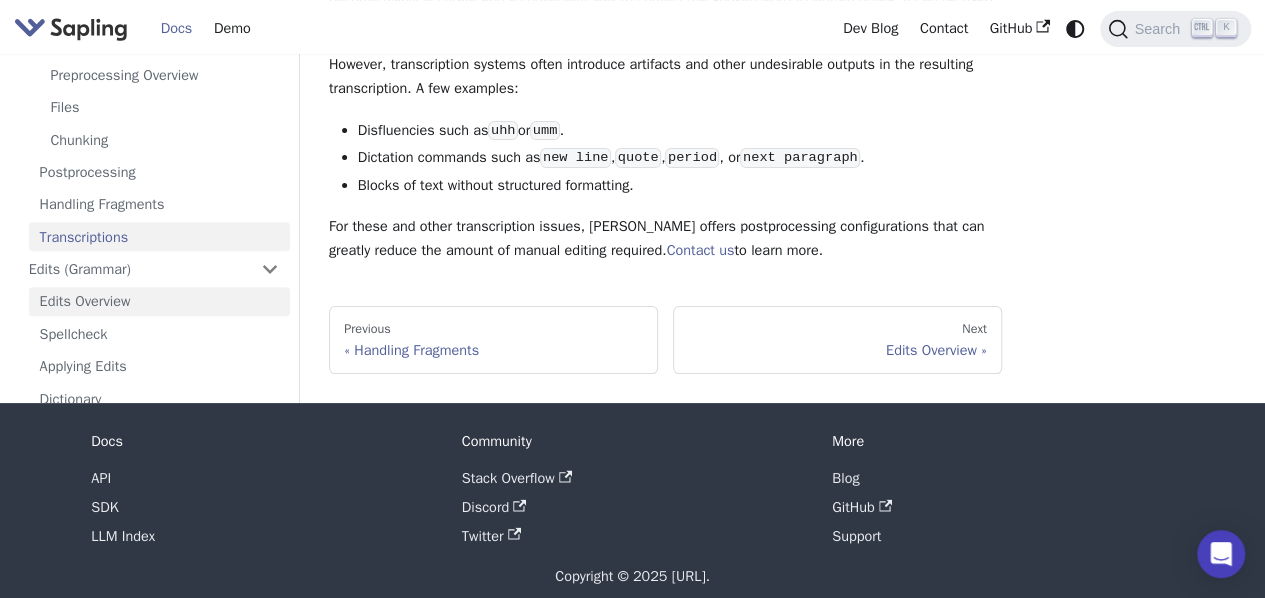 click on "Edits Overview" at bounding box center (159, 301) 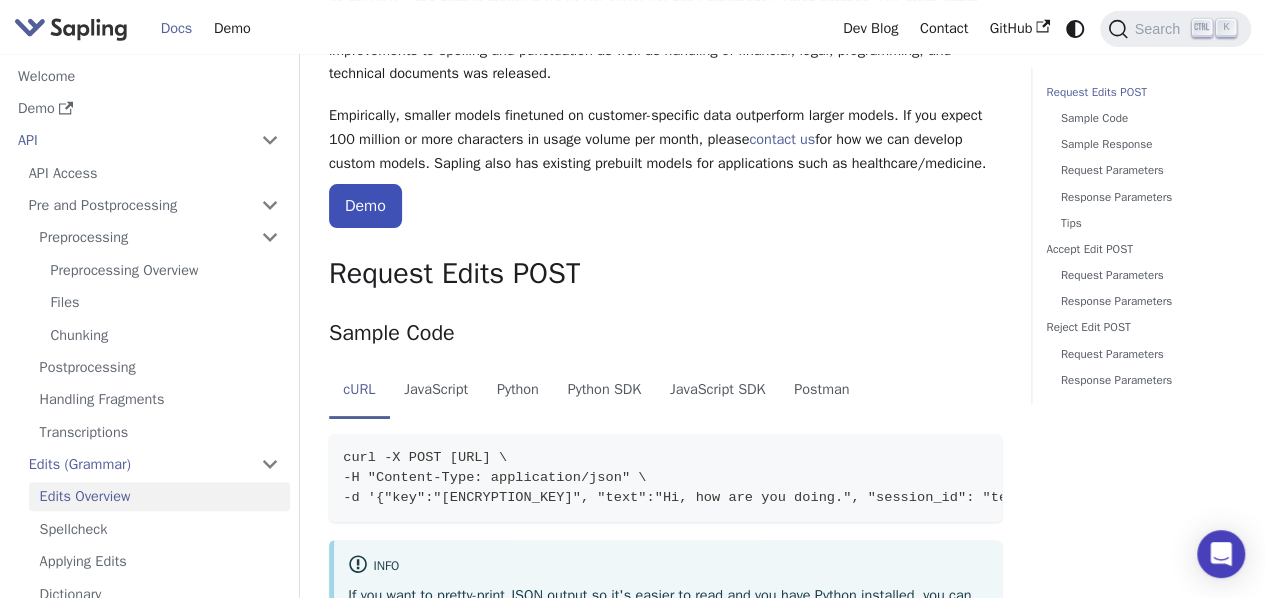 scroll, scrollTop: 265, scrollLeft: 0, axis: vertical 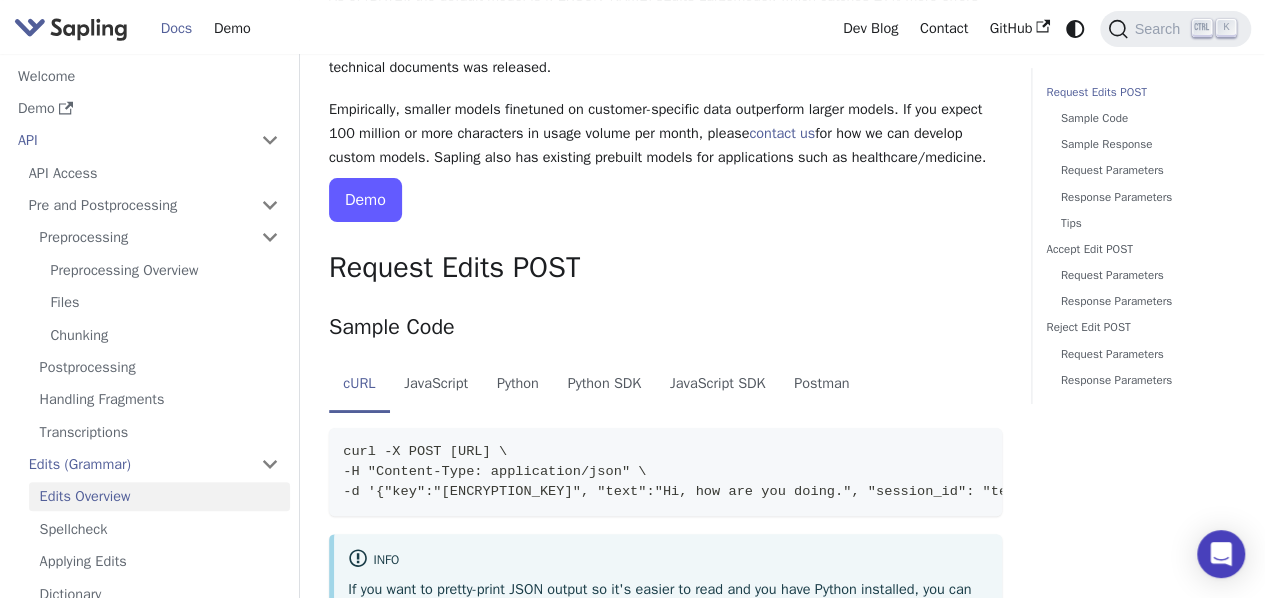 click on "Demo" at bounding box center [365, 200] 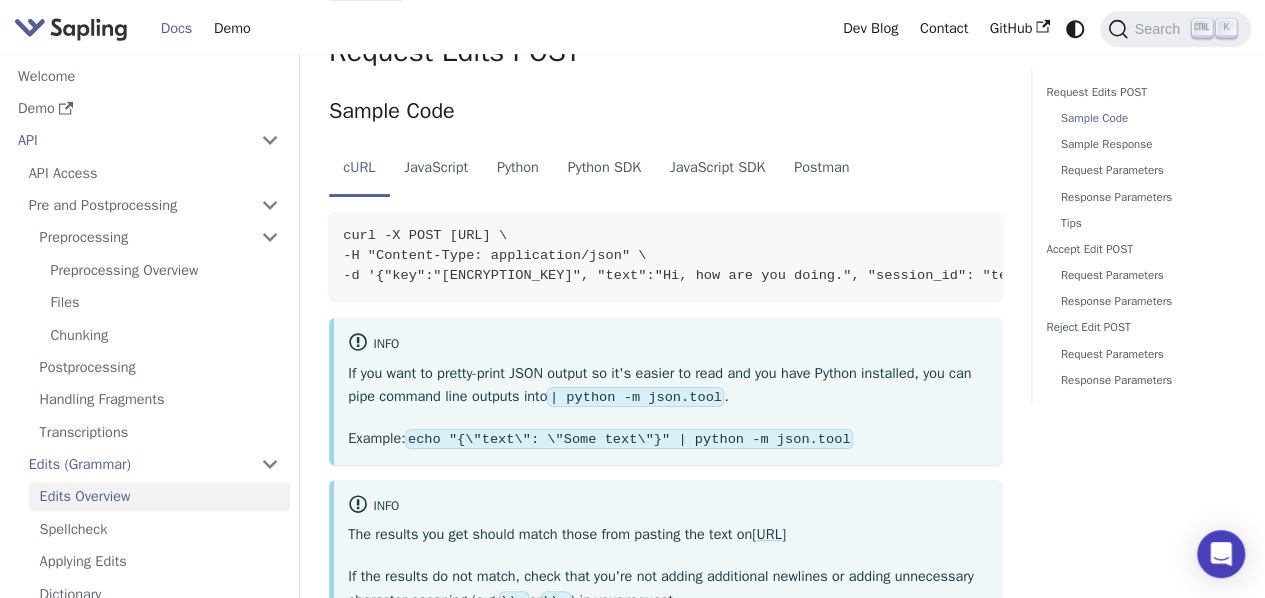scroll, scrollTop: 484, scrollLeft: 0, axis: vertical 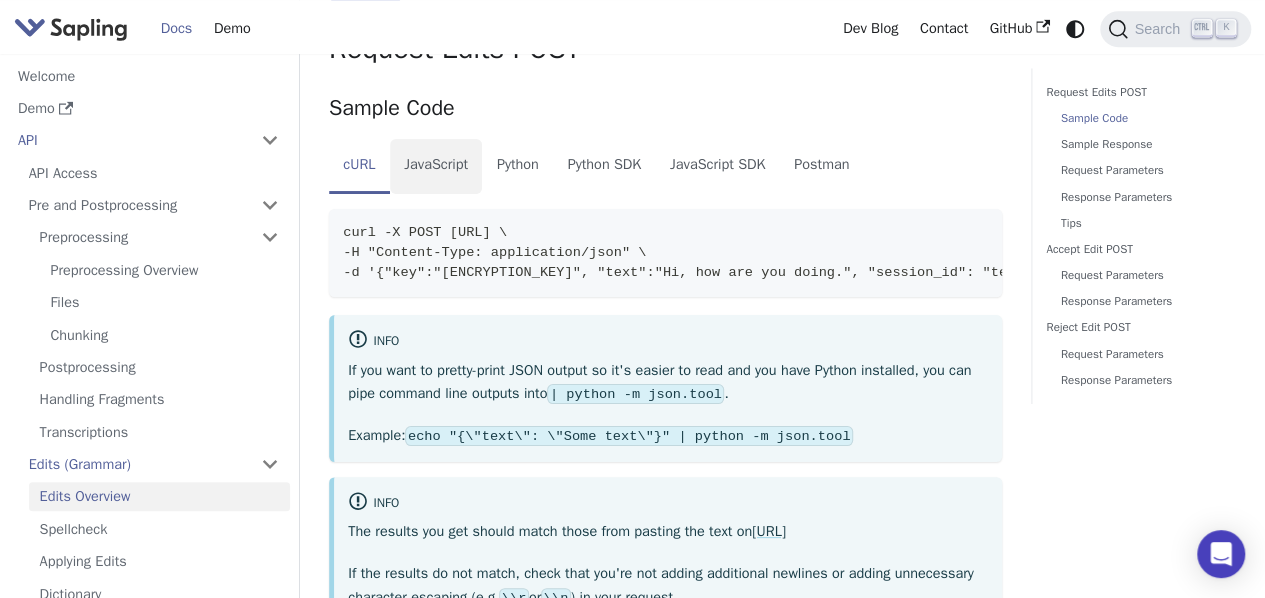 click on "JavaScript" at bounding box center (436, 167) 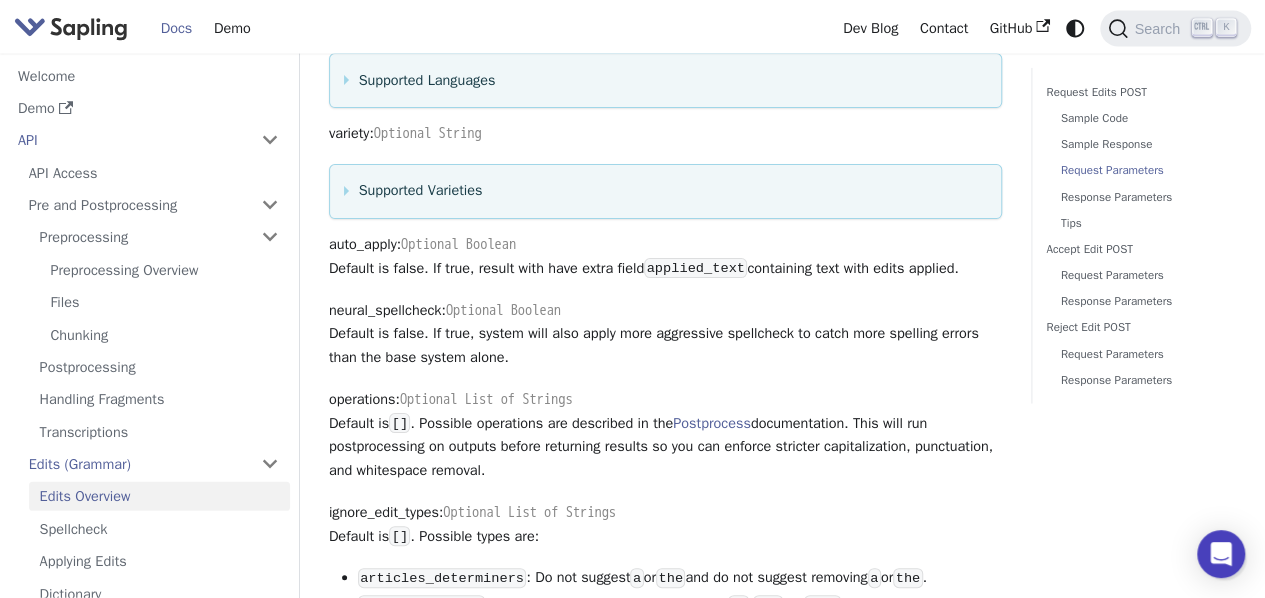 scroll, scrollTop: 2258, scrollLeft: 0, axis: vertical 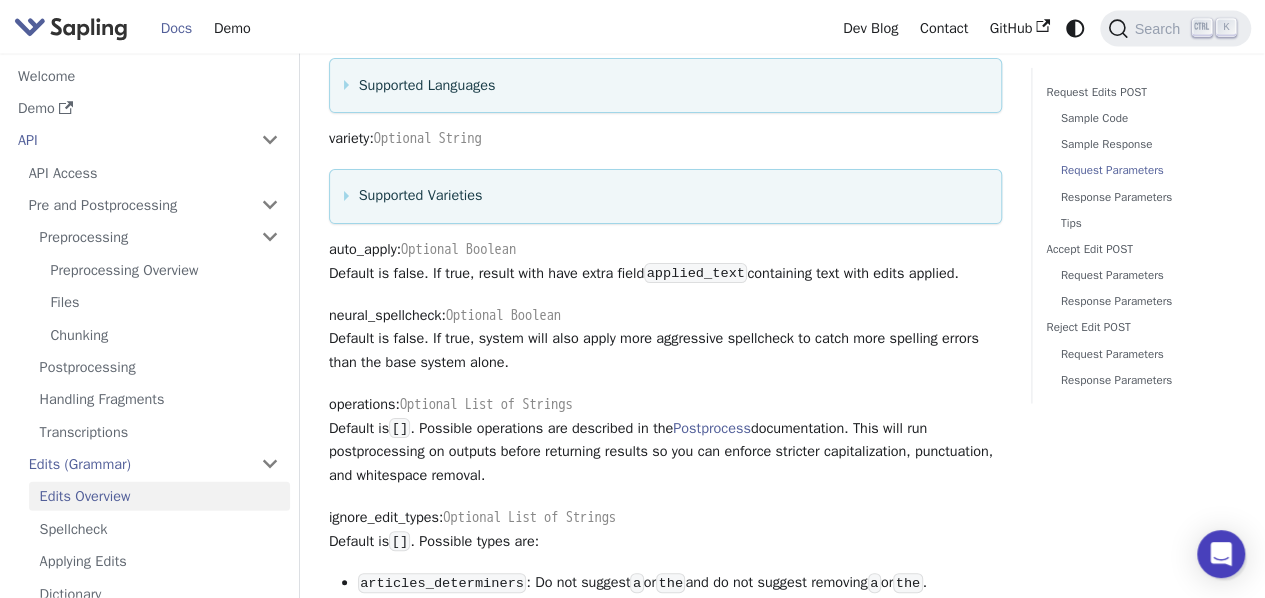 click on "Supported Languages" at bounding box center [665, 86] 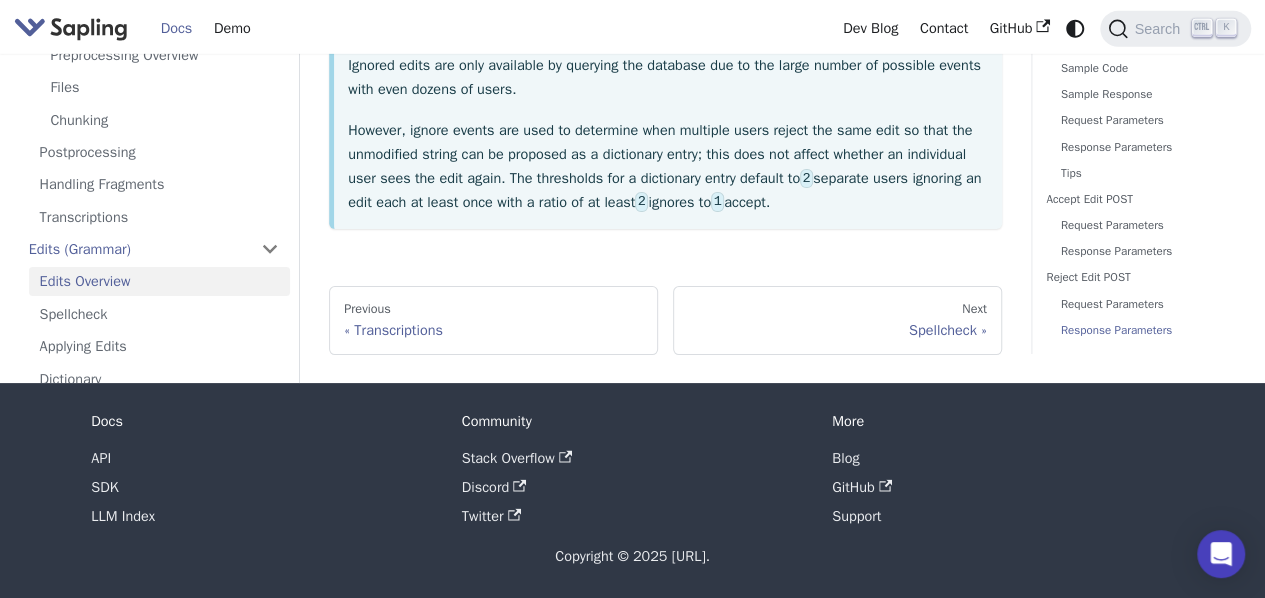 scroll, scrollTop: 7017, scrollLeft: 0, axis: vertical 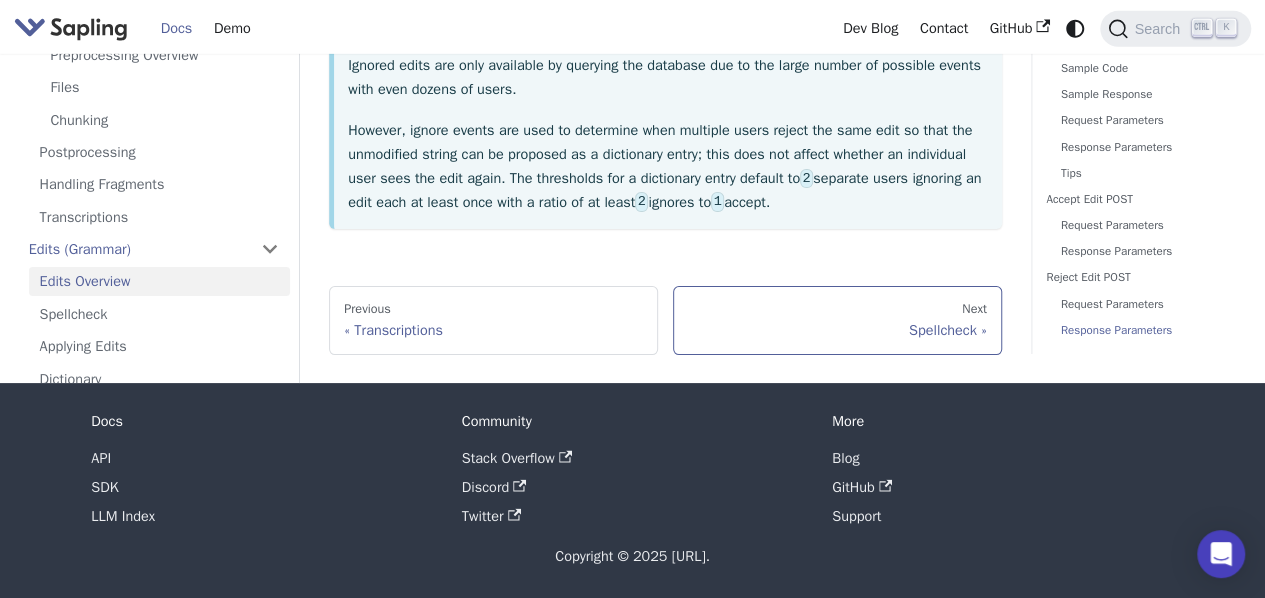 click on "Spellcheck" at bounding box center (837, 330) 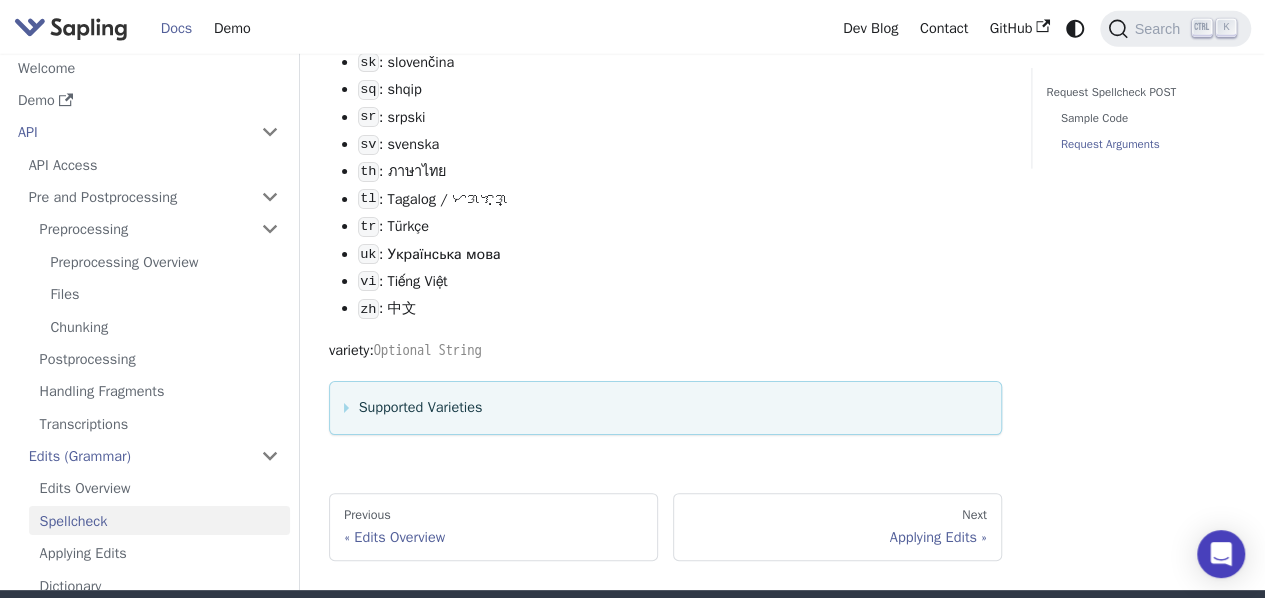 scroll, scrollTop: 3318, scrollLeft: 0, axis: vertical 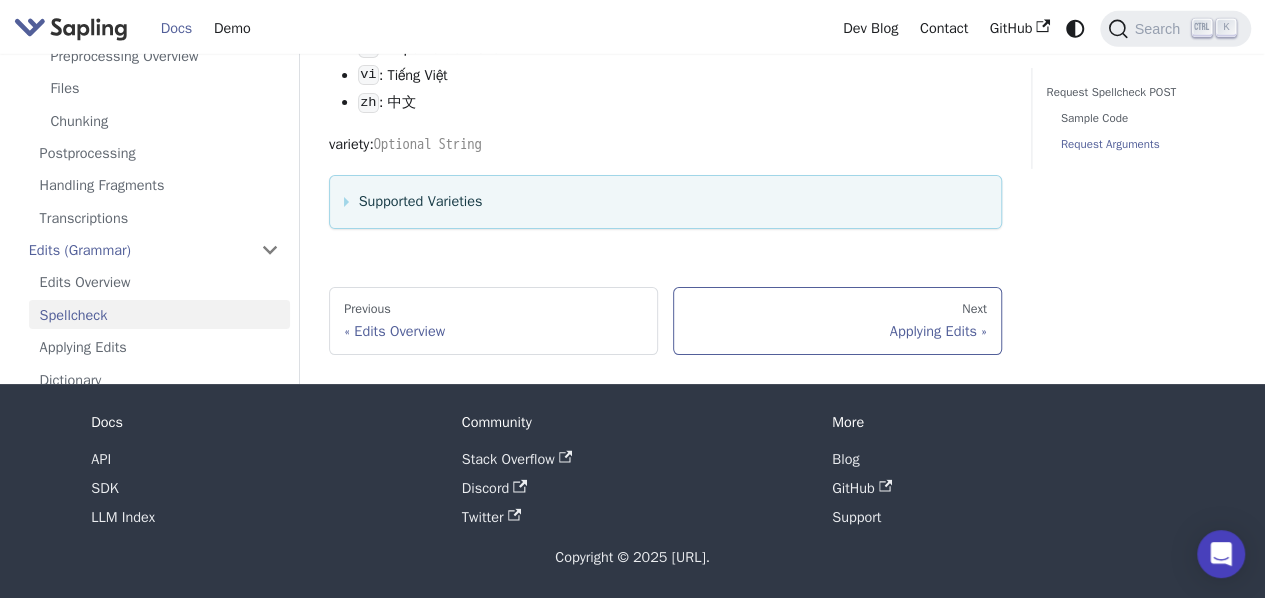 click on "Applying Edits" at bounding box center (837, 331) 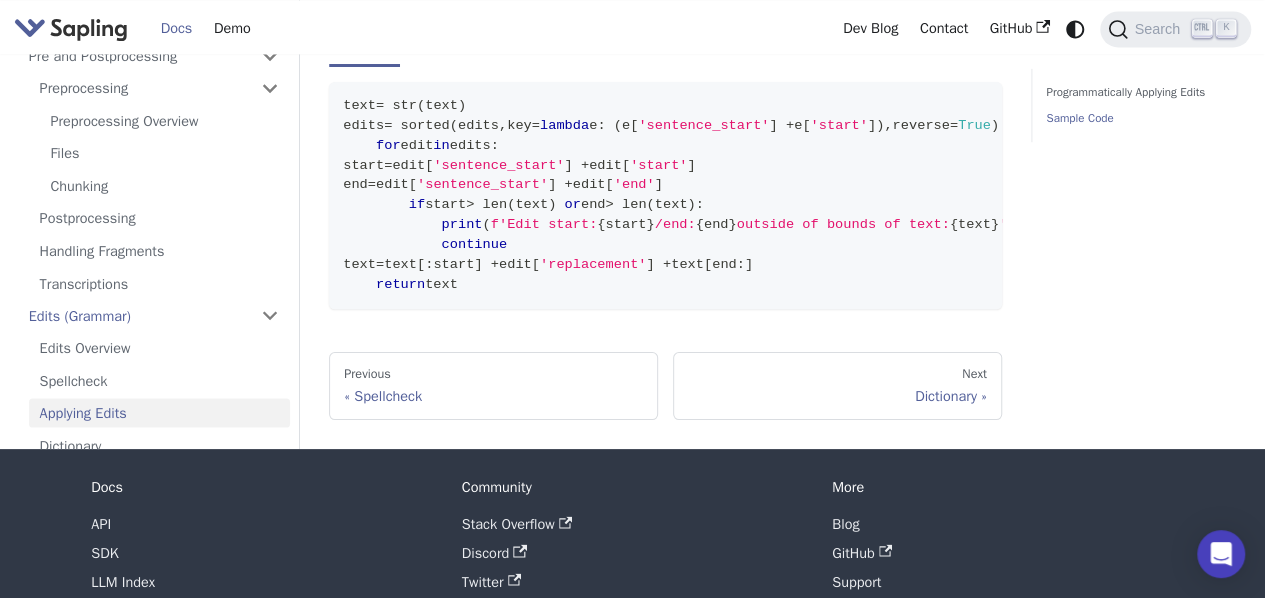 scroll, scrollTop: 1648, scrollLeft: 0, axis: vertical 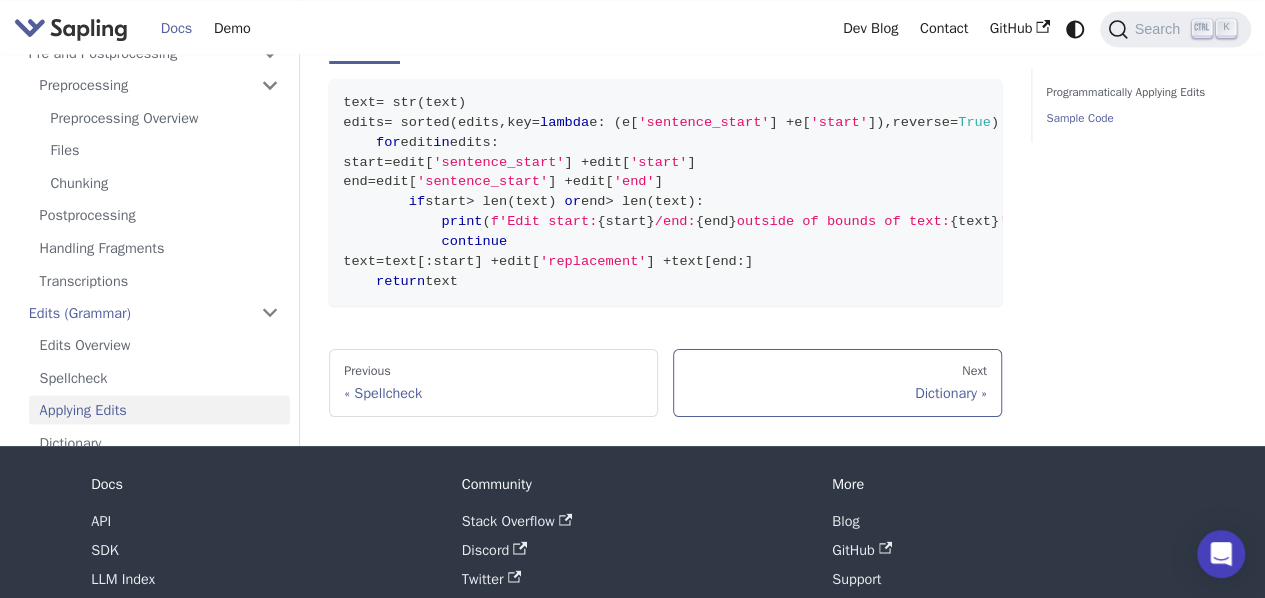 click on "Next" at bounding box center [837, 372] 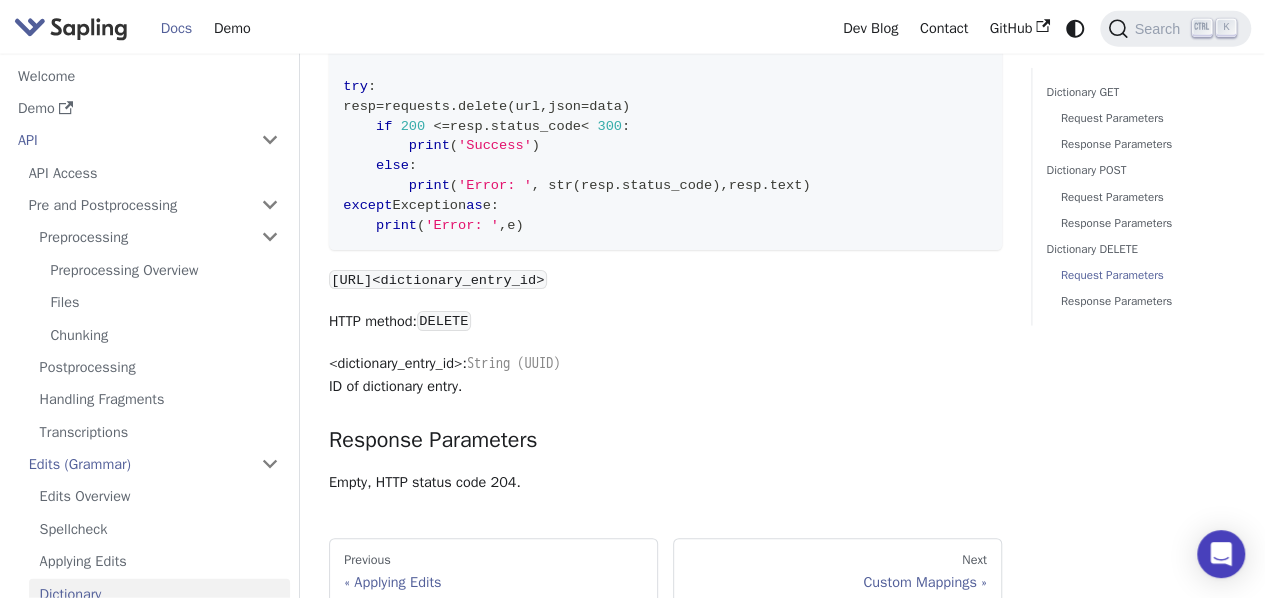 scroll, scrollTop: 2848, scrollLeft: 0, axis: vertical 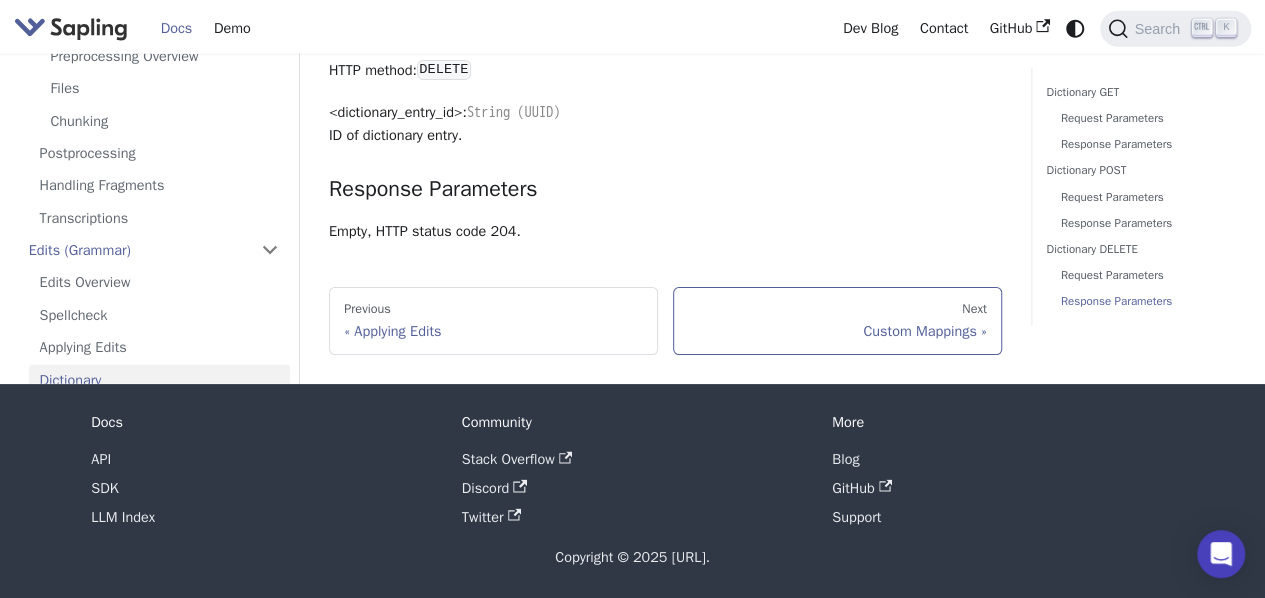 drag, startPoint x: 876, startPoint y: 337, endPoint x: 854, endPoint y: 340, distance: 22.203604 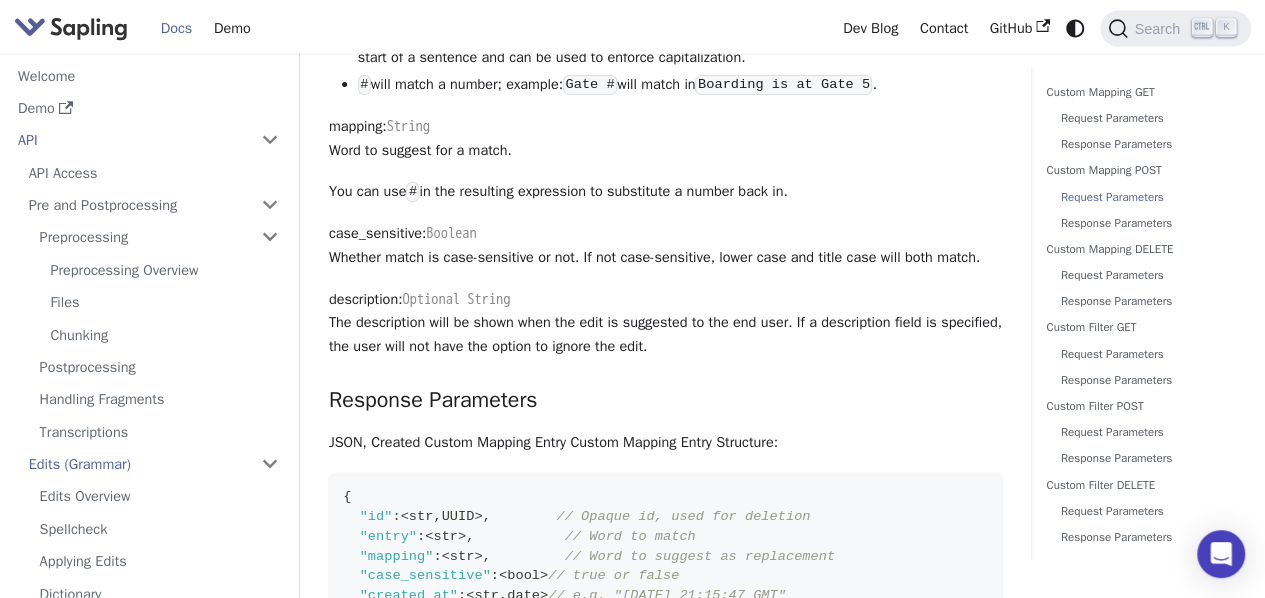 scroll, scrollTop: 2136, scrollLeft: 0, axis: vertical 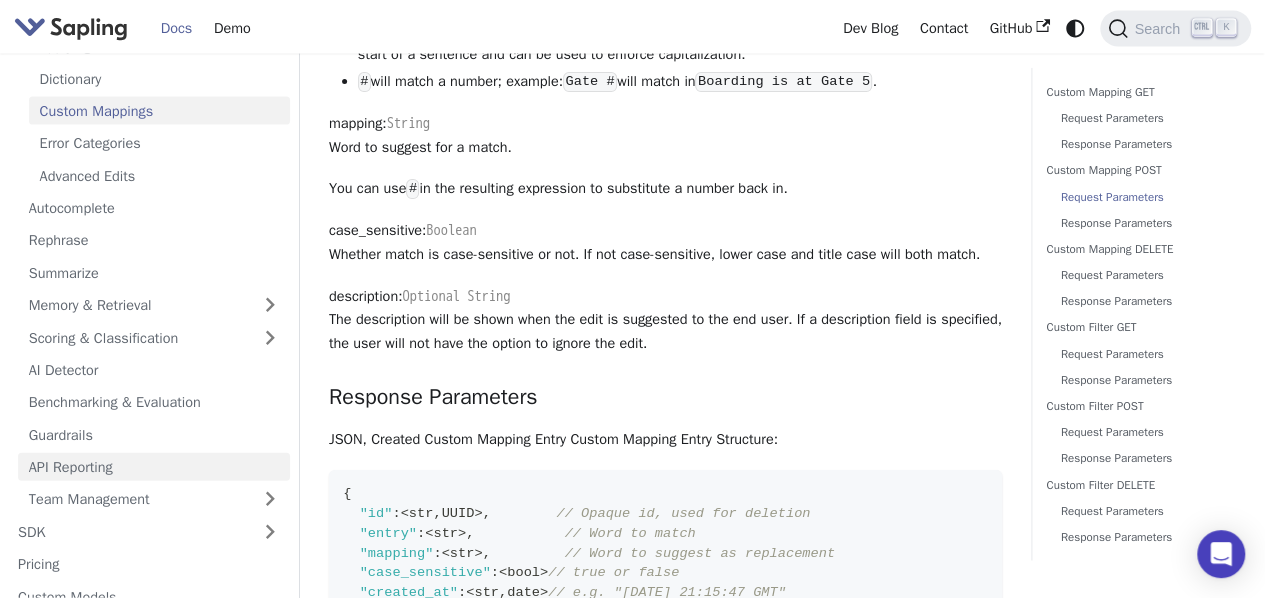 click on "API Reporting" at bounding box center (154, 467) 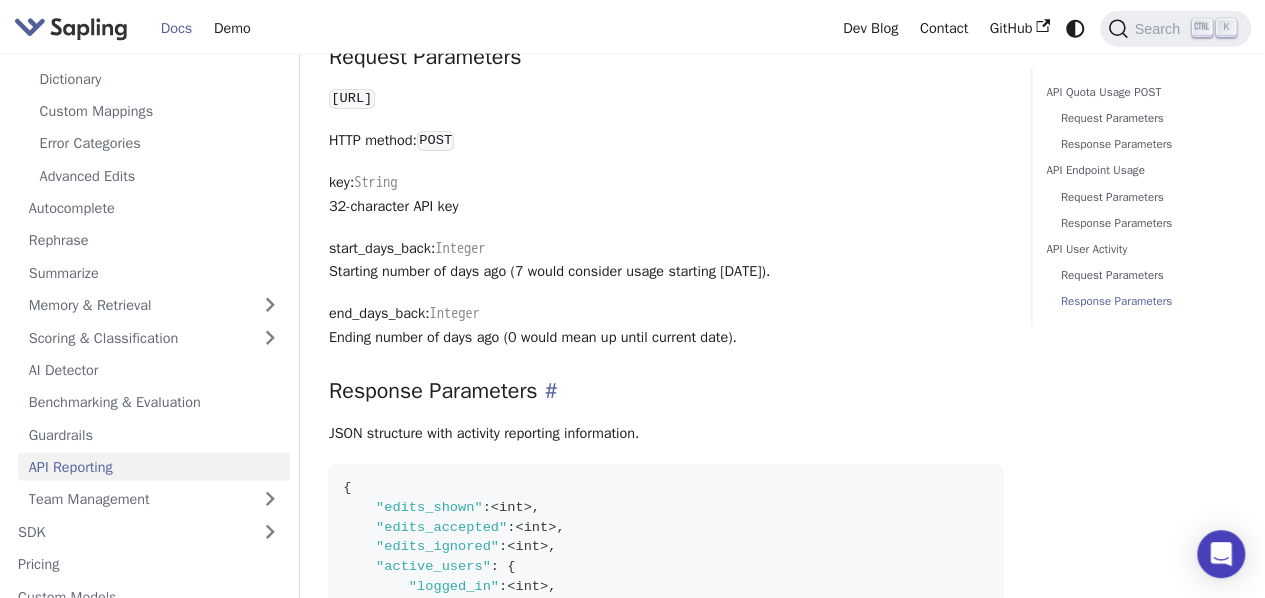 scroll, scrollTop: 2806, scrollLeft: 0, axis: vertical 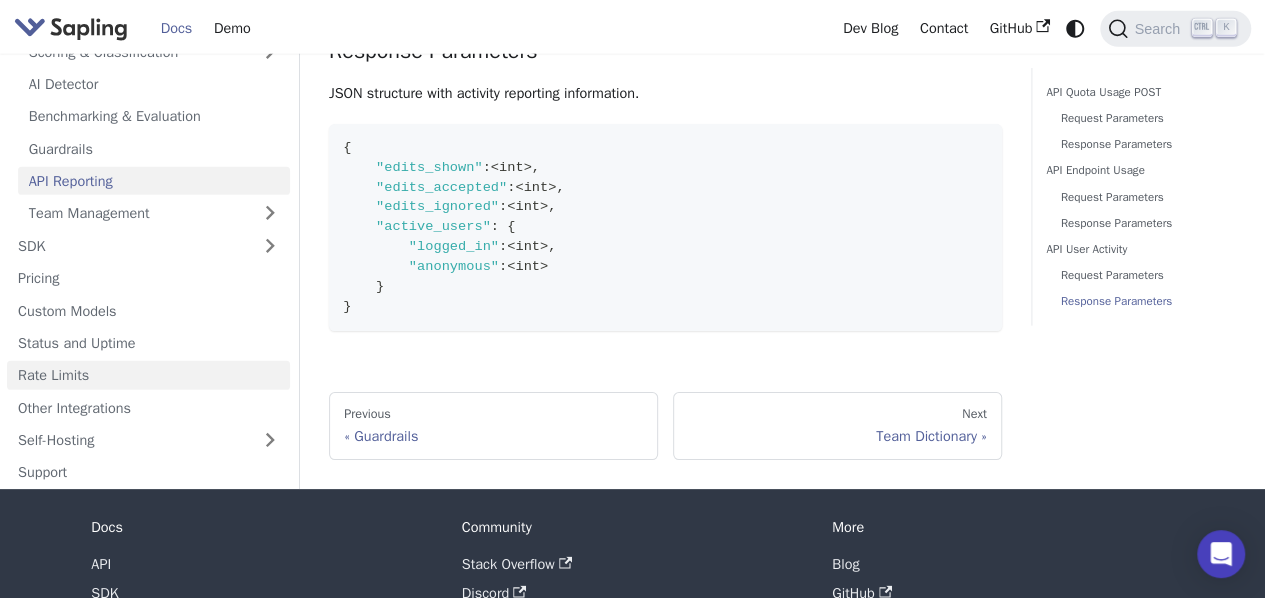 click on "Rate Limits" at bounding box center [148, 375] 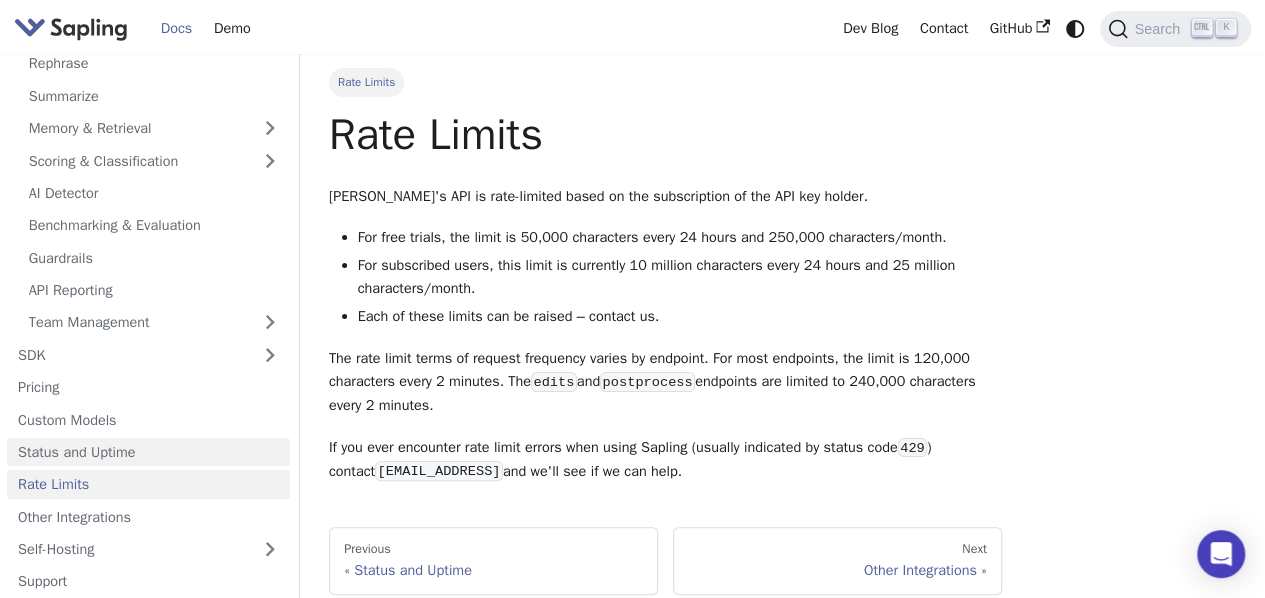 click on "Status and Uptime" at bounding box center (148, 452) 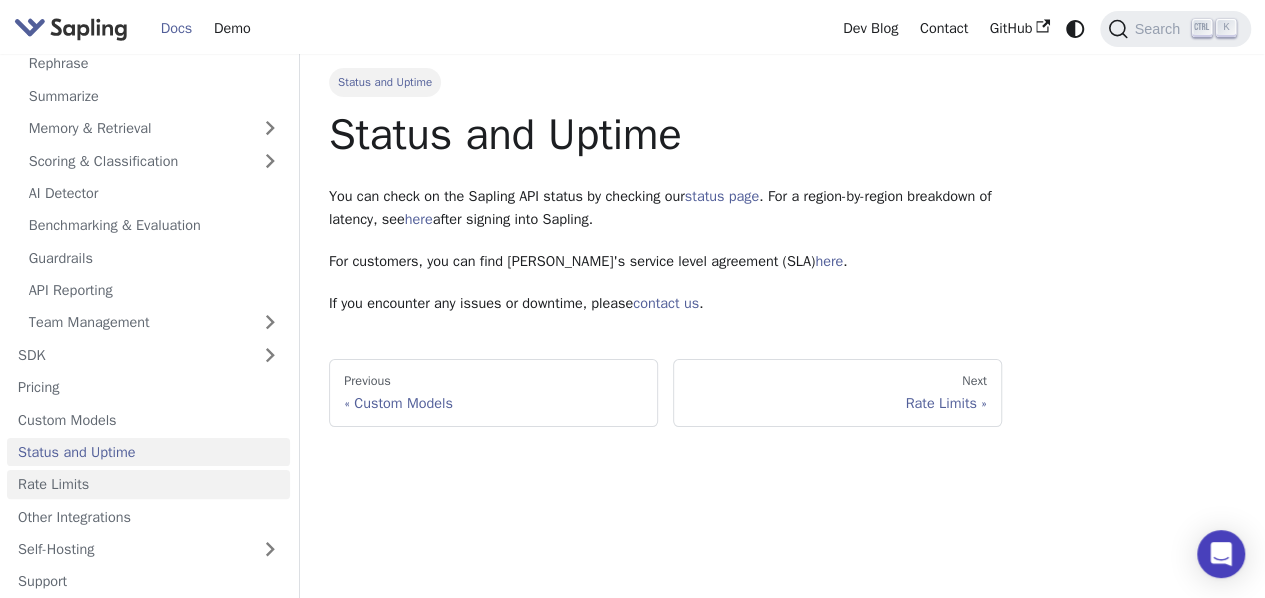 click on "Rate Limits" at bounding box center (148, 484) 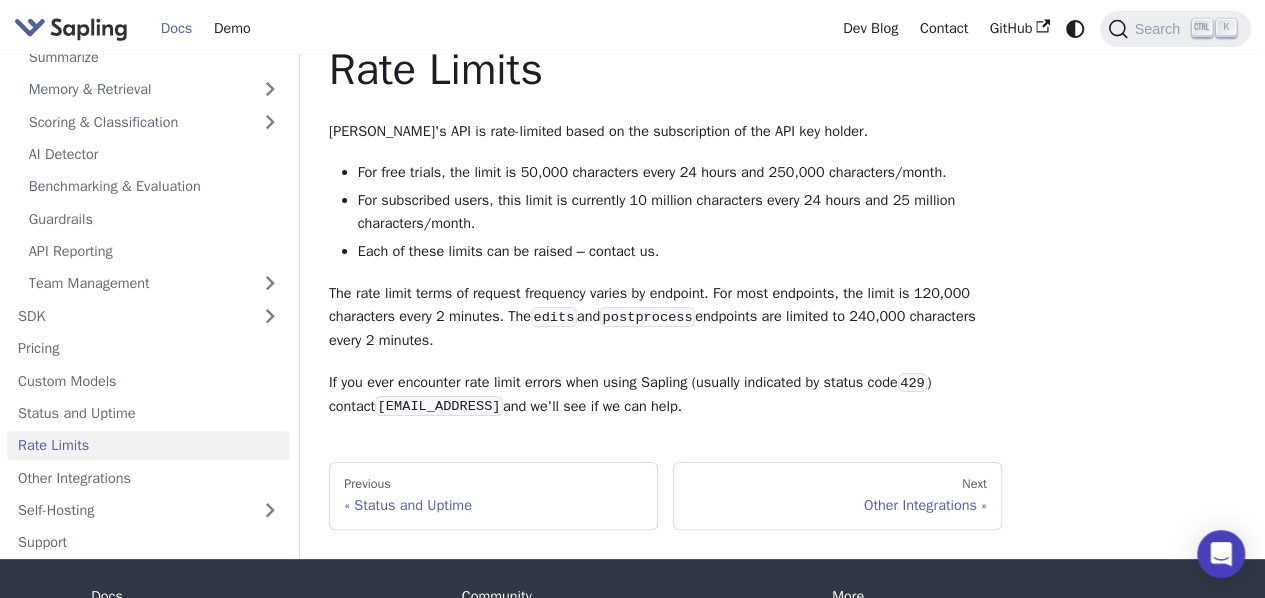 scroll, scrollTop: 66, scrollLeft: 0, axis: vertical 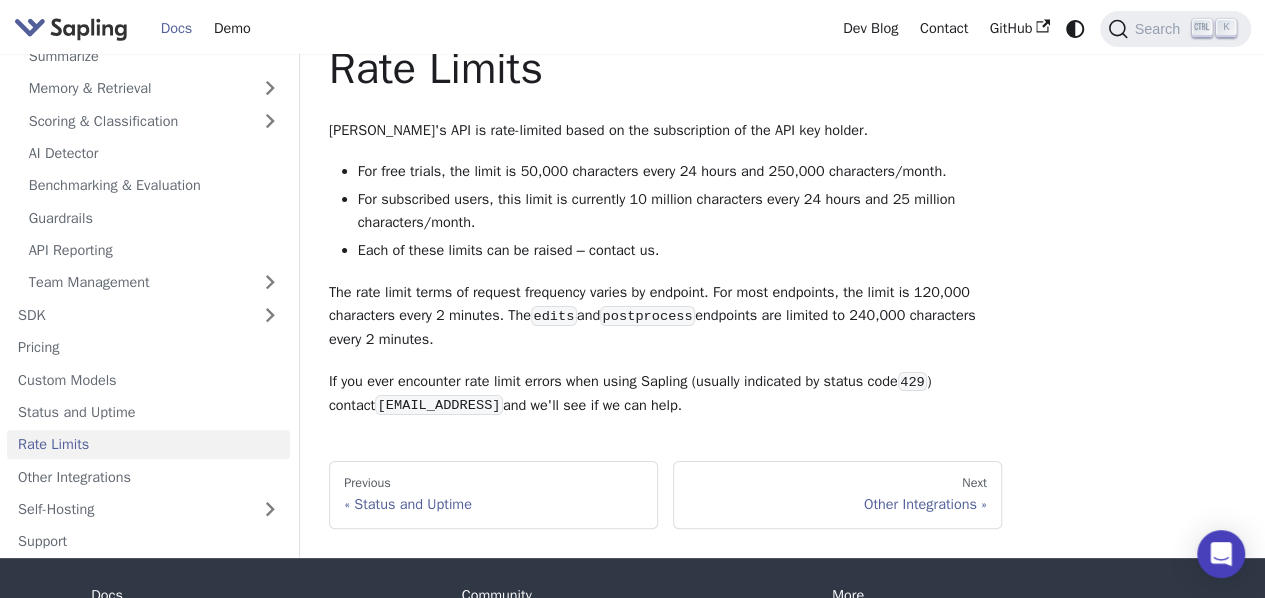 drag, startPoint x: 671, startPoint y: 407, endPoint x: 326, endPoint y: 123, distance: 446.8568 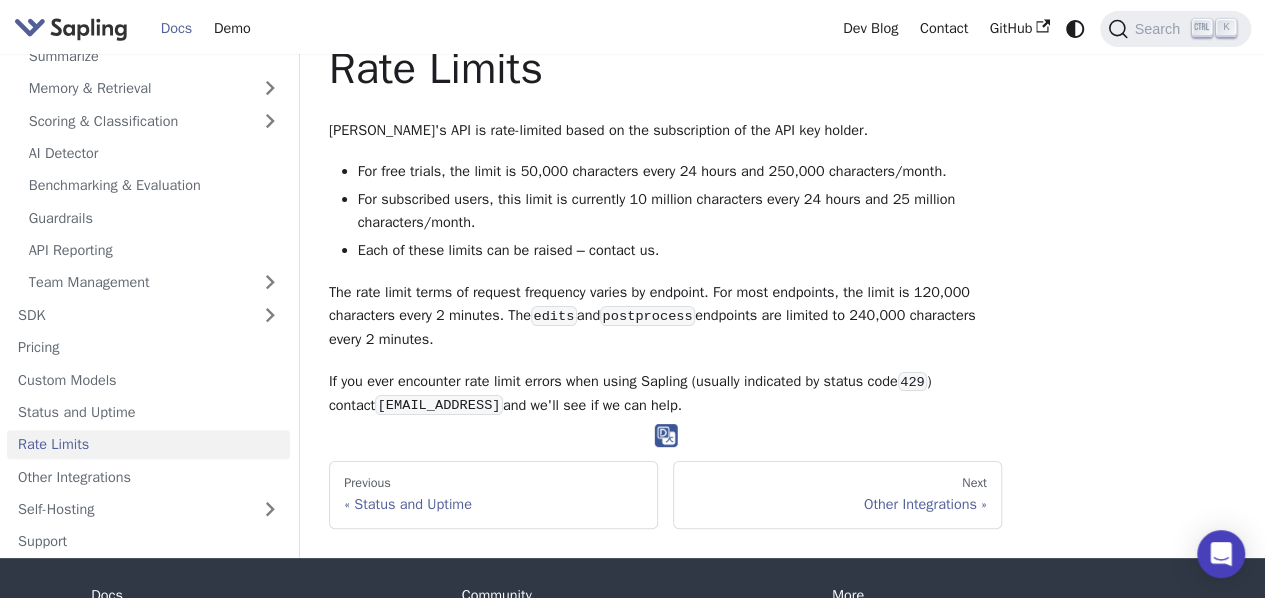 copy on "Sapling's API is rate-limited based on the subscription of the API key holder.
For free trials, the limit is 50,000 characters every 24 hours and 250,000 characters/month.
For subscribed users, this limit is currently 10 million characters every 24 hours and 25 million characters/month.
Each of these limits can be raised – contact us.
The rate limit terms of request frequency varies by endpoint.
For most endpoints, the limit is 120,000 characters every 2 minutes.
The  edits  and  postprocess  endpoints are limited to 240,000 characters every 2 minutes.
If you ever encounter rate limit errors when using Sapling (usually indicated by status code  429 )
contact  support@sapling.ai  and we'll see if we can help." 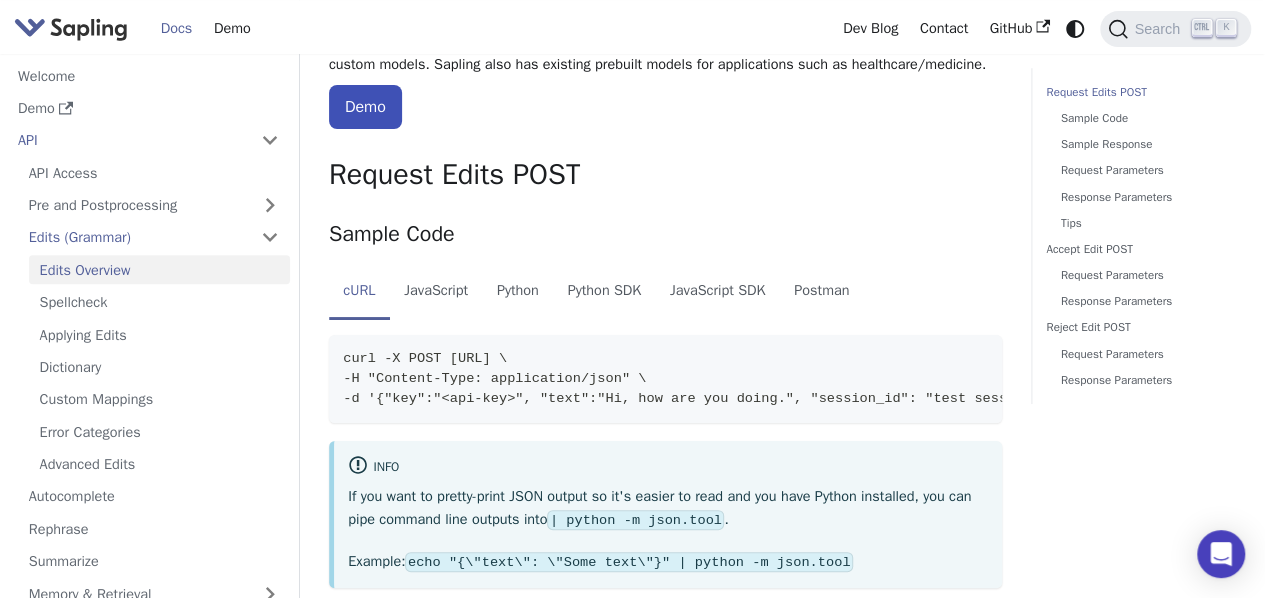 scroll, scrollTop: 359, scrollLeft: 0, axis: vertical 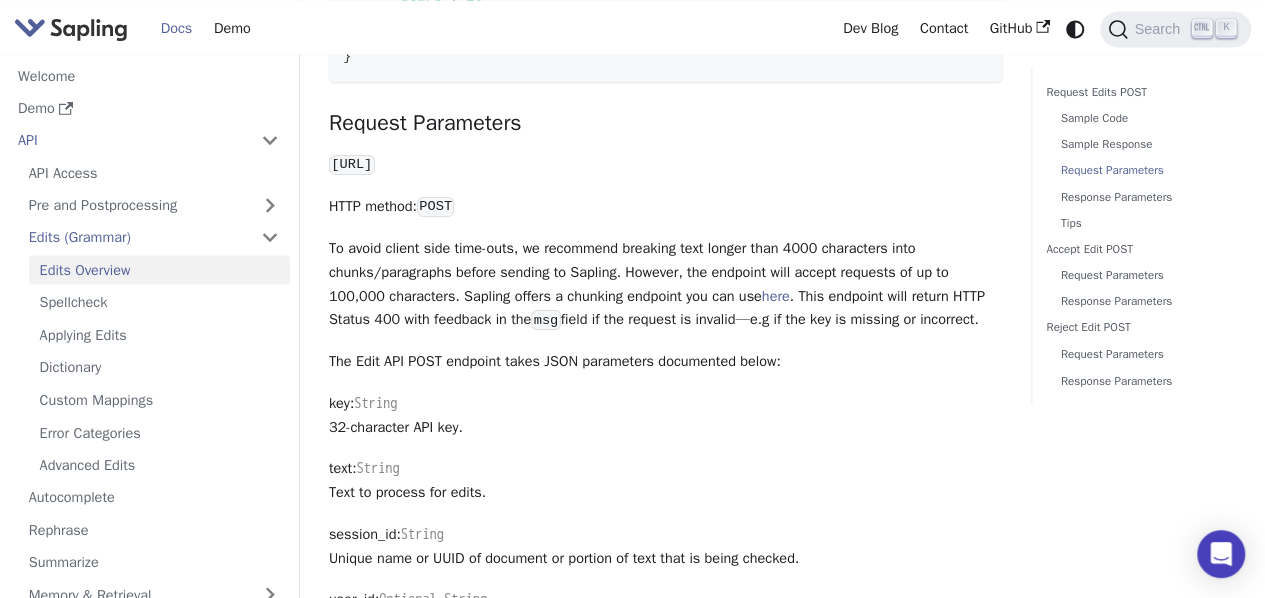 drag, startPoint x: 328, startPoint y: 255, endPoint x: 986, endPoint y: 343, distance: 663.8584 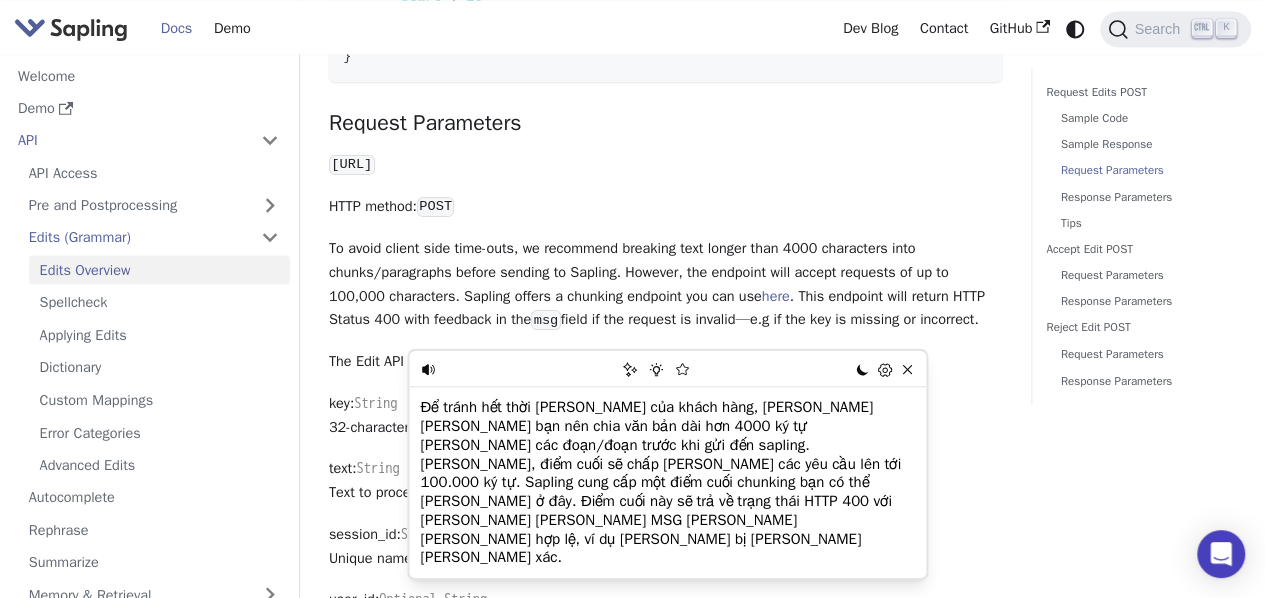 click on "To avoid client side time-outs, we recommend breaking text longer than 4000 characters into chunks/paragraphs before sending to Sapling.
However, the endpoint will accept requests of up to 100,000 characters.
Sapling offers a chunking endpoint you can use  here .
This endpoint will return HTTP Status 400 with feedback in the  msg  field if the request is invalid—e.g if the key is missing or incorrect." at bounding box center (665, 284) 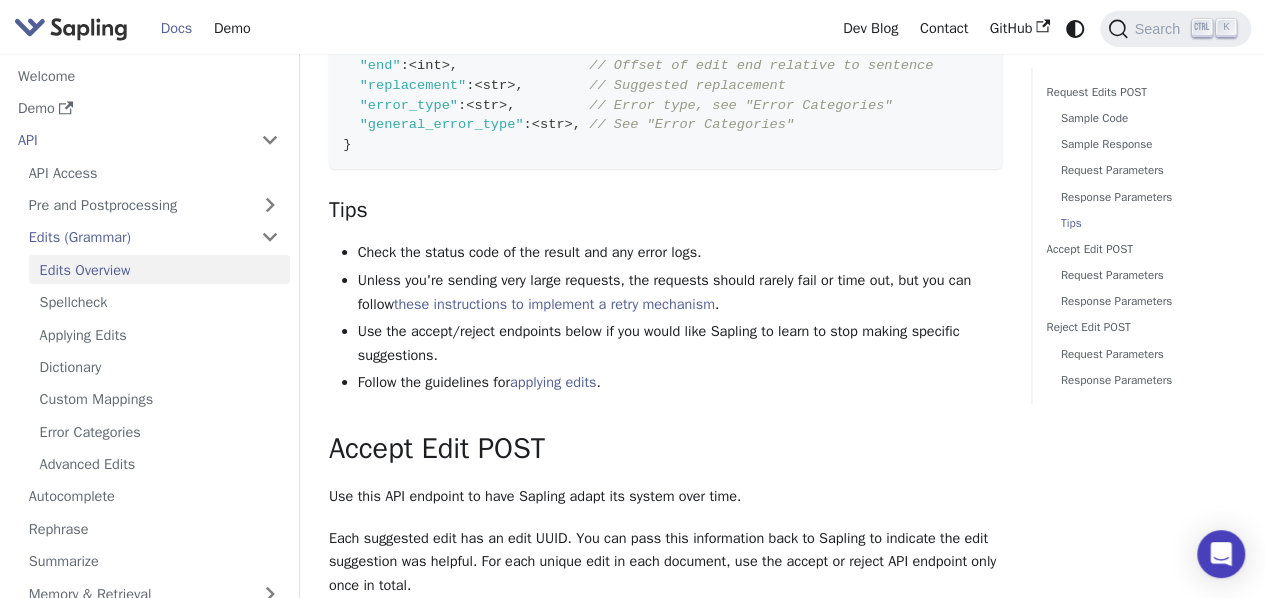 scroll, scrollTop: 3463, scrollLeft: 0, axis: vertical 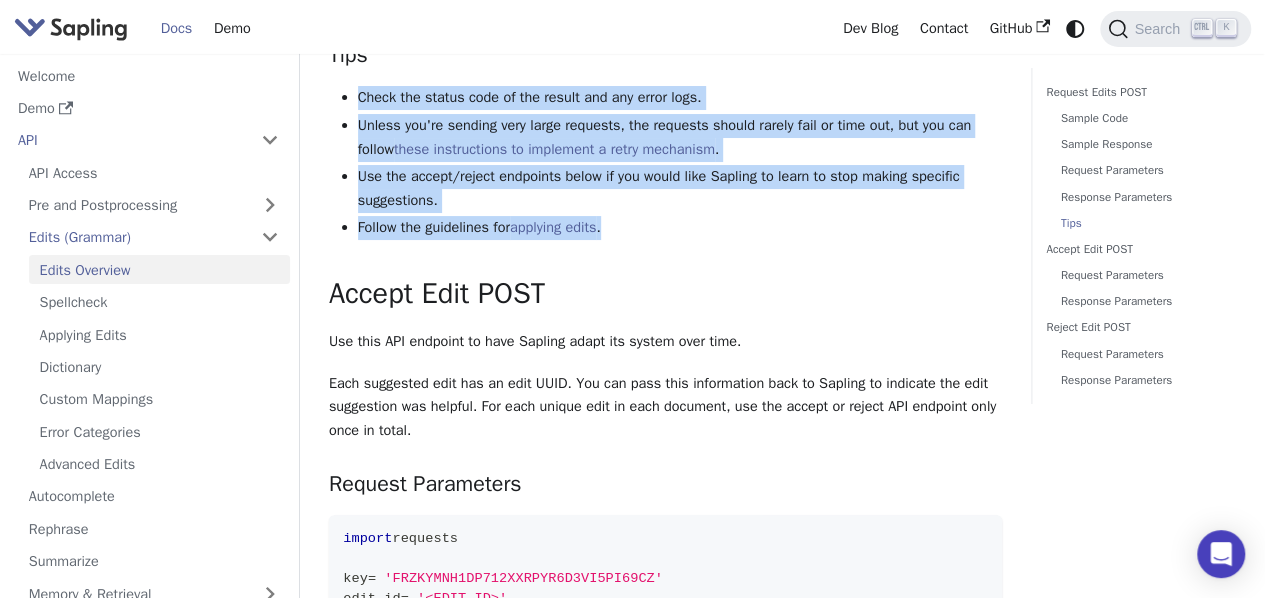 drag, startPoint x: 640, startPoint y: 259, endPoint x: 348, endPoint y: 116, distance: 325.13535 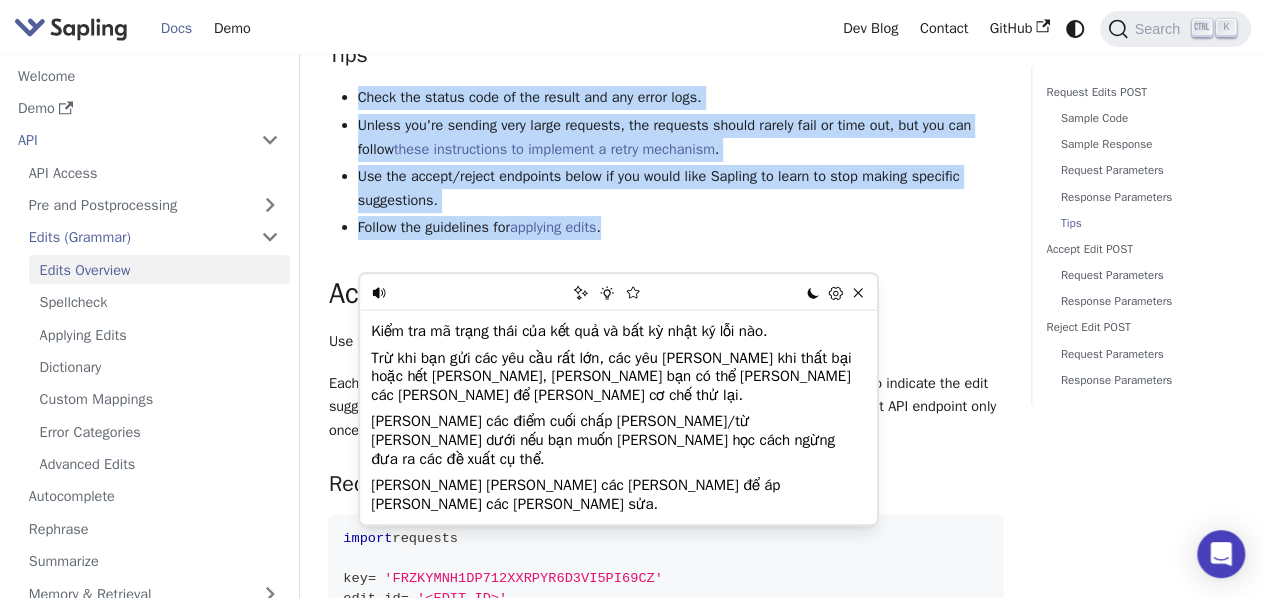 click on "Check the status code of the result and any error logs.
Unless you're sending very large requests, the requests should rarely fail or
time out, but you can follow  these instructions to implement a retry mechanism .
Use the accept/reject endpoints below if you would like Sapling to learn to stop making specific suggestions.
Follow the guidelines for  applying edits ." at bounding box center [665, 162] 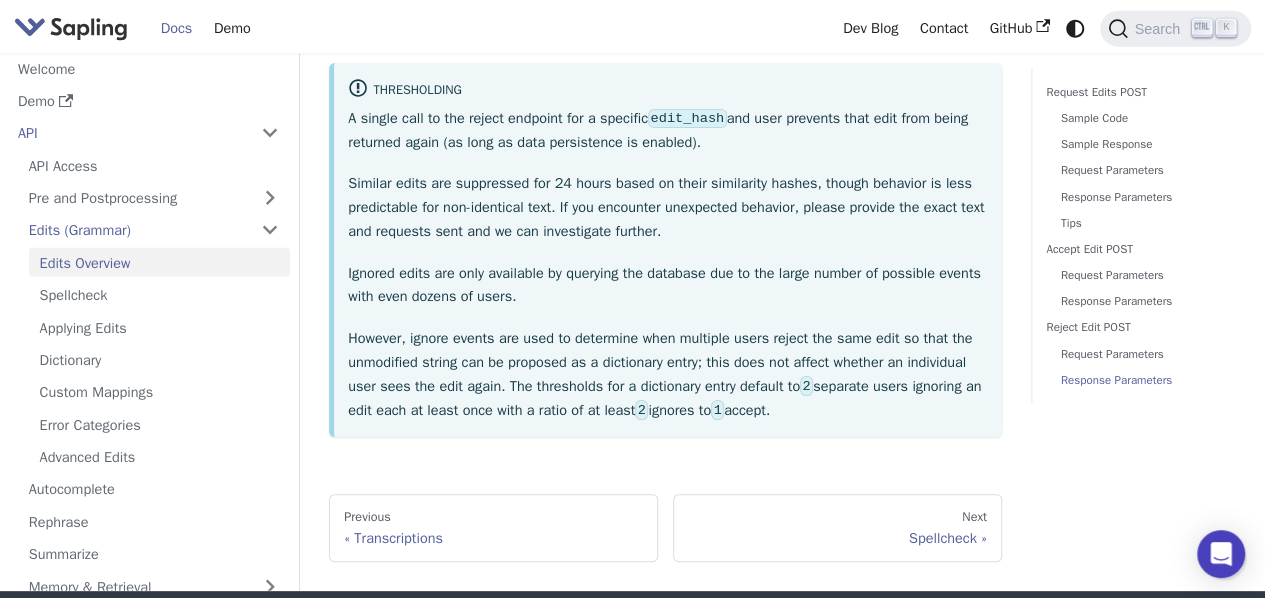 scroll, scrollTop: 6159, scrollLeft: 0, axis: vertical 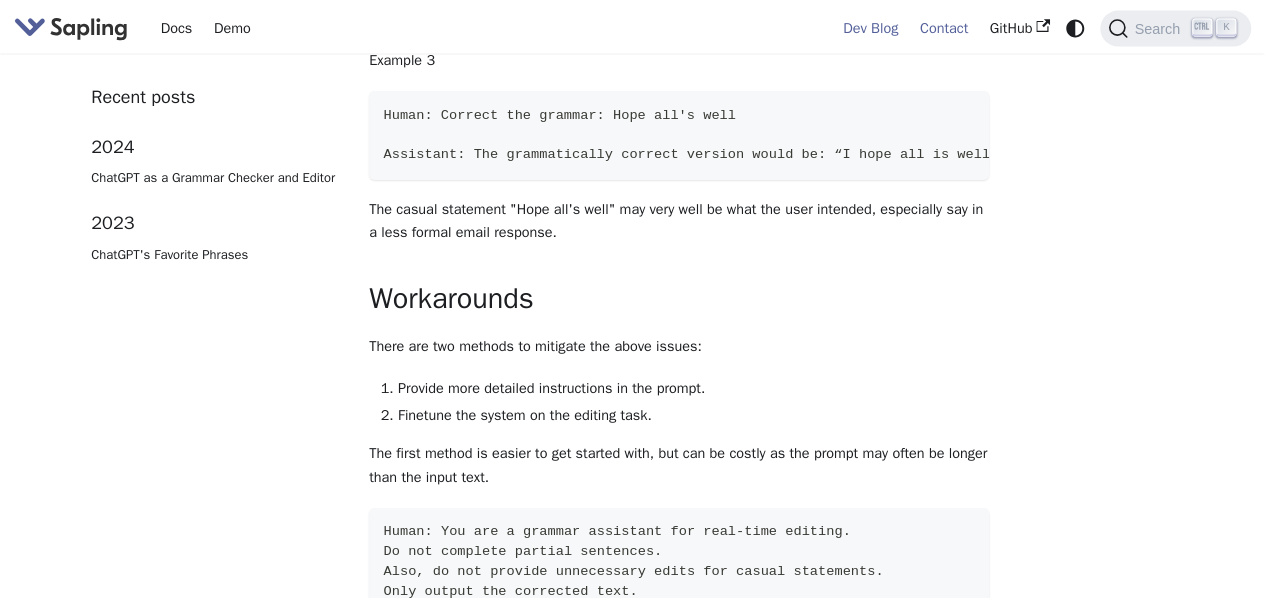click on "Contact" at bounding box center (944, 28) 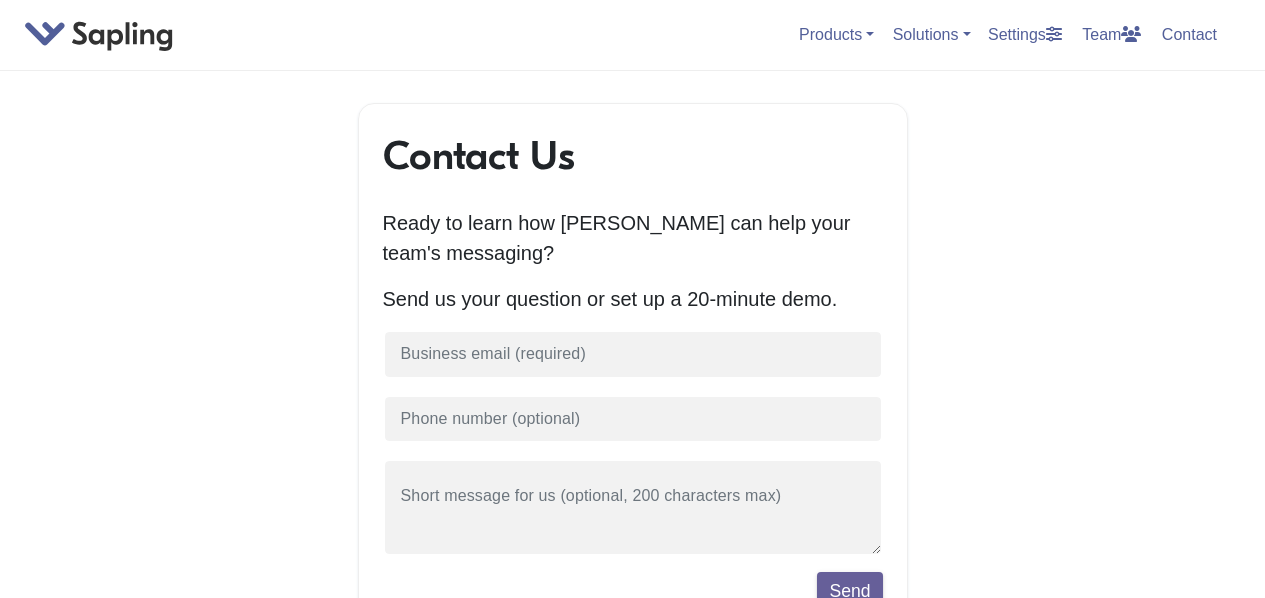 scroll, scrollTop: 0, scrollLeft: 0, axis: both 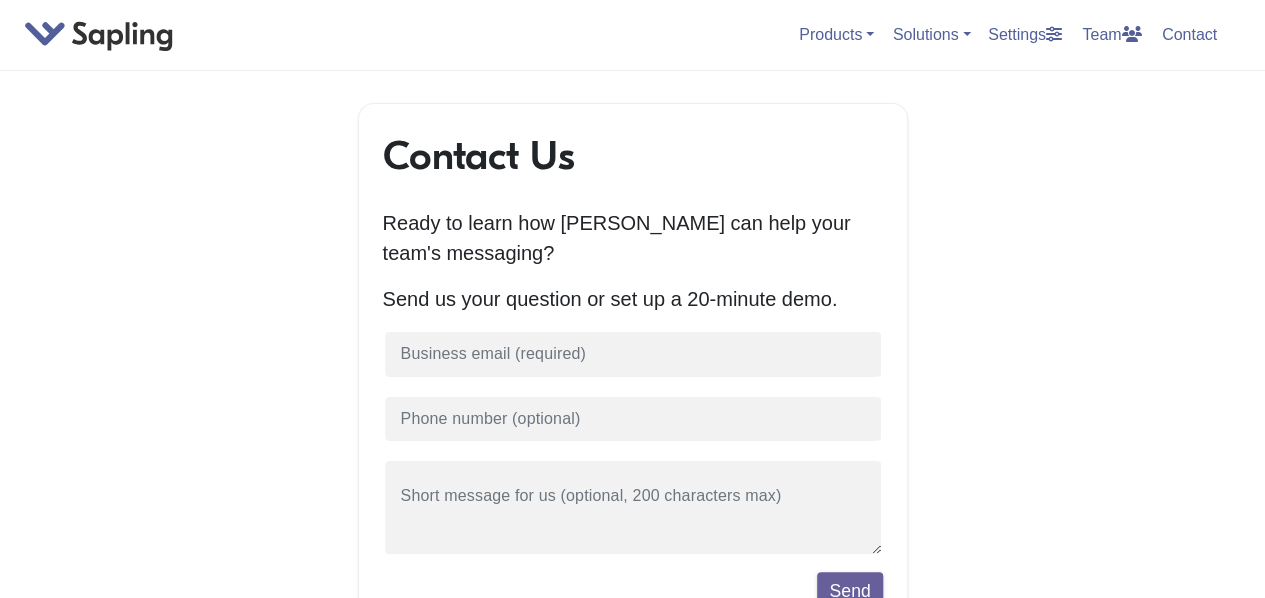 click at bounding box center (99, 35) 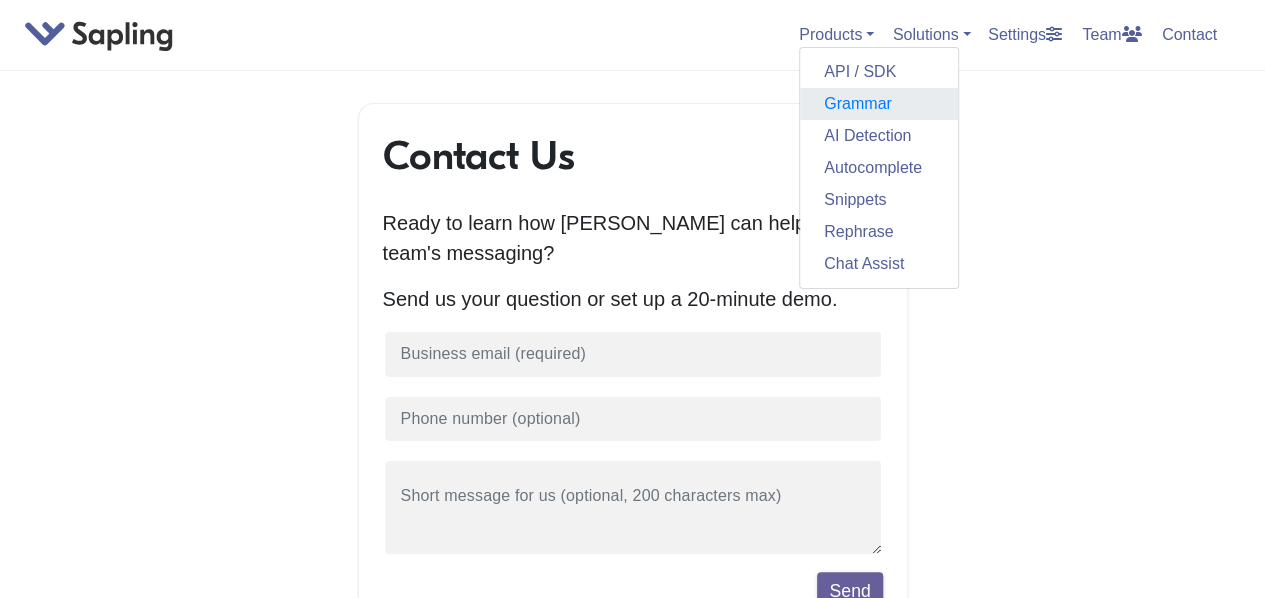 click on "Grammar" at bounding box center (879, 104) 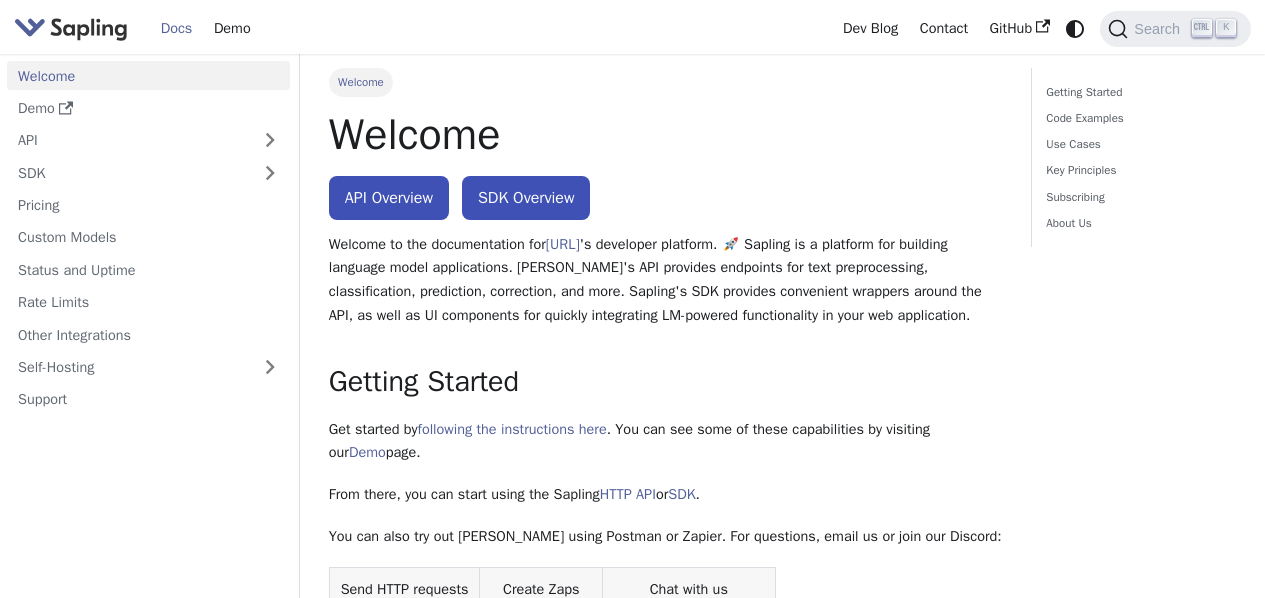 scroll, scrollTop: 0, scrollLeft: 0, axis: both 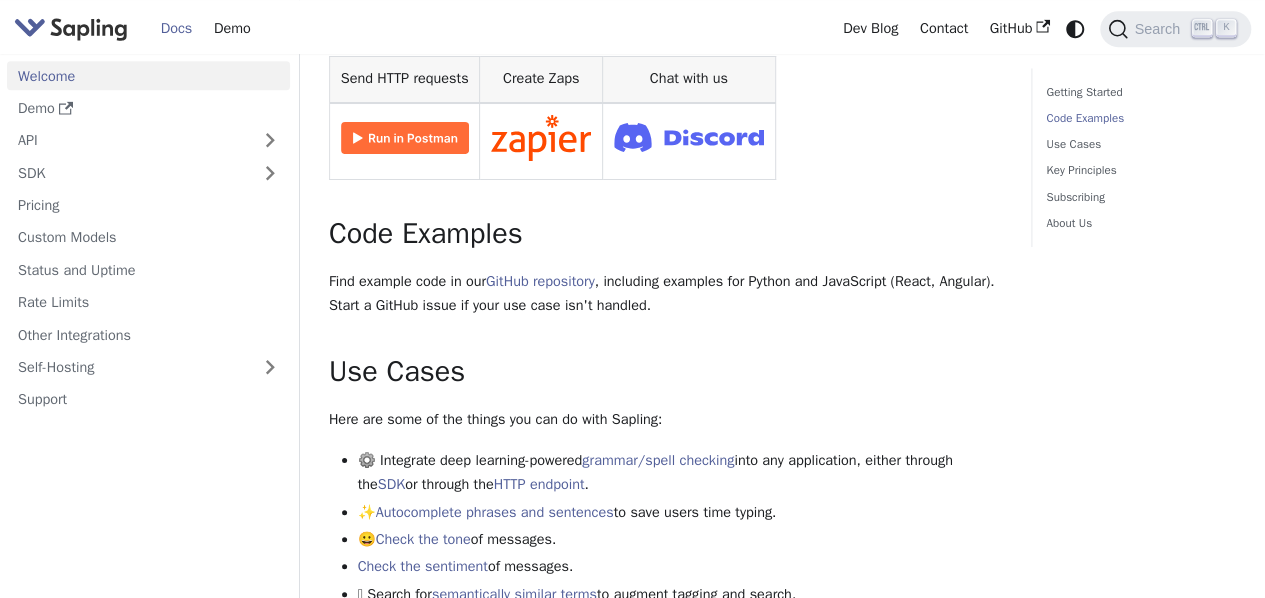 click at bounding box center (405, 138) 